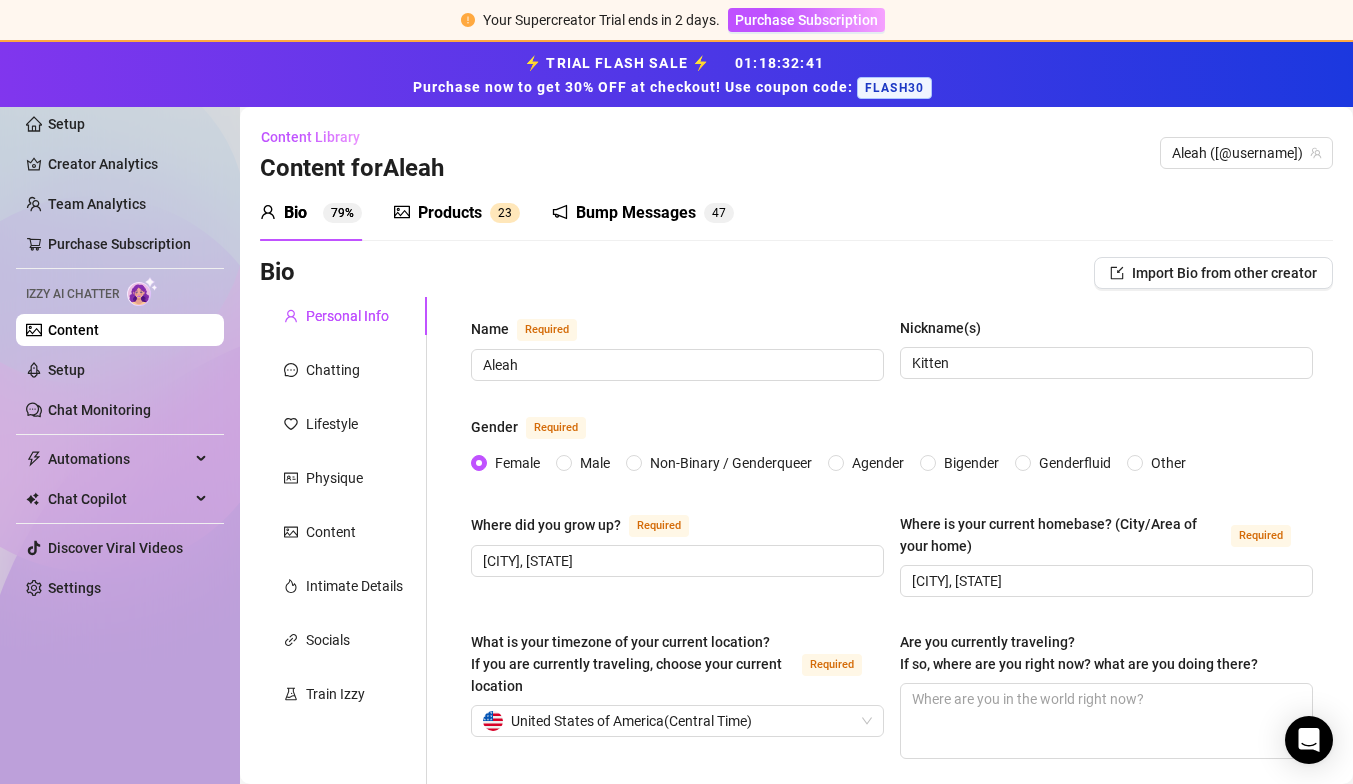 scroll, scrollTop: 0, scrollLeft: 0, axis: both 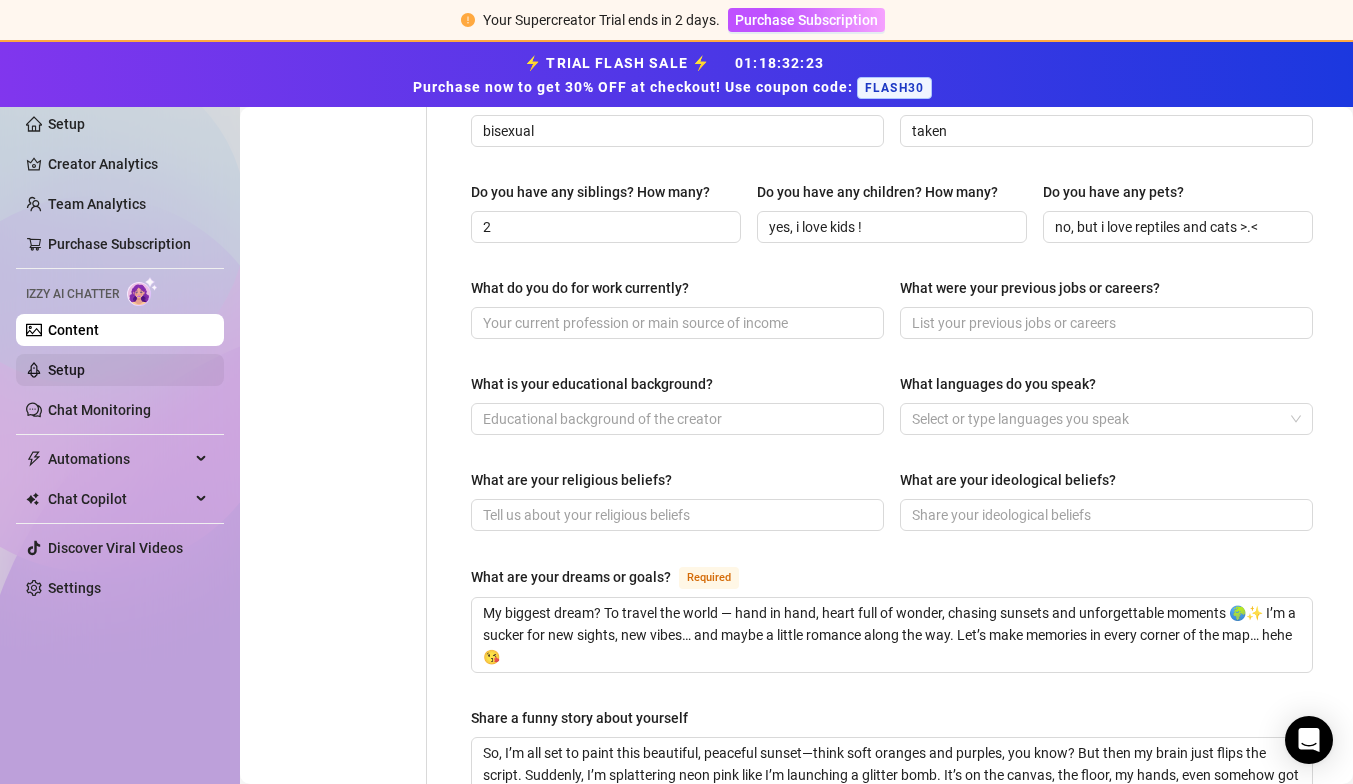 click on "Setup" at bounding box center (66, 370) 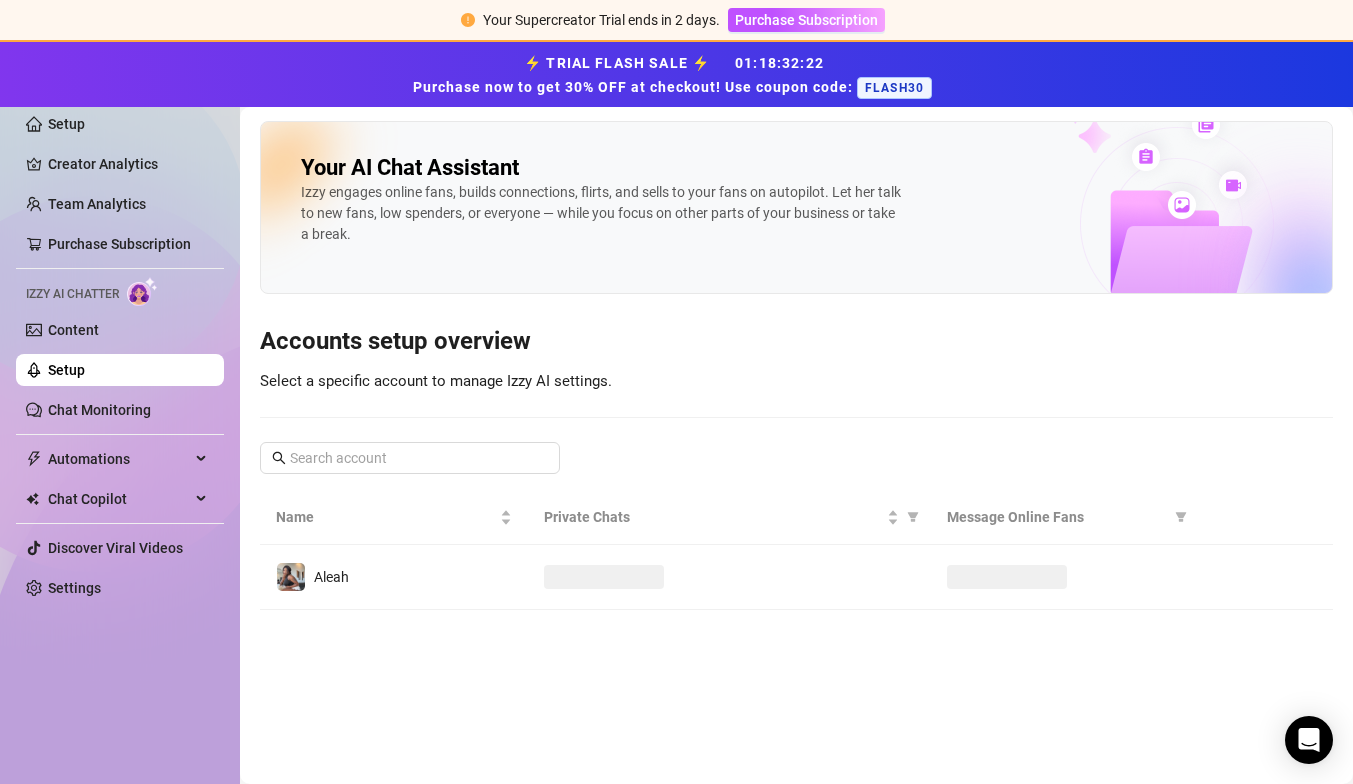 scroll, scrollTop: 0, scrollLeft: 0, axis: both 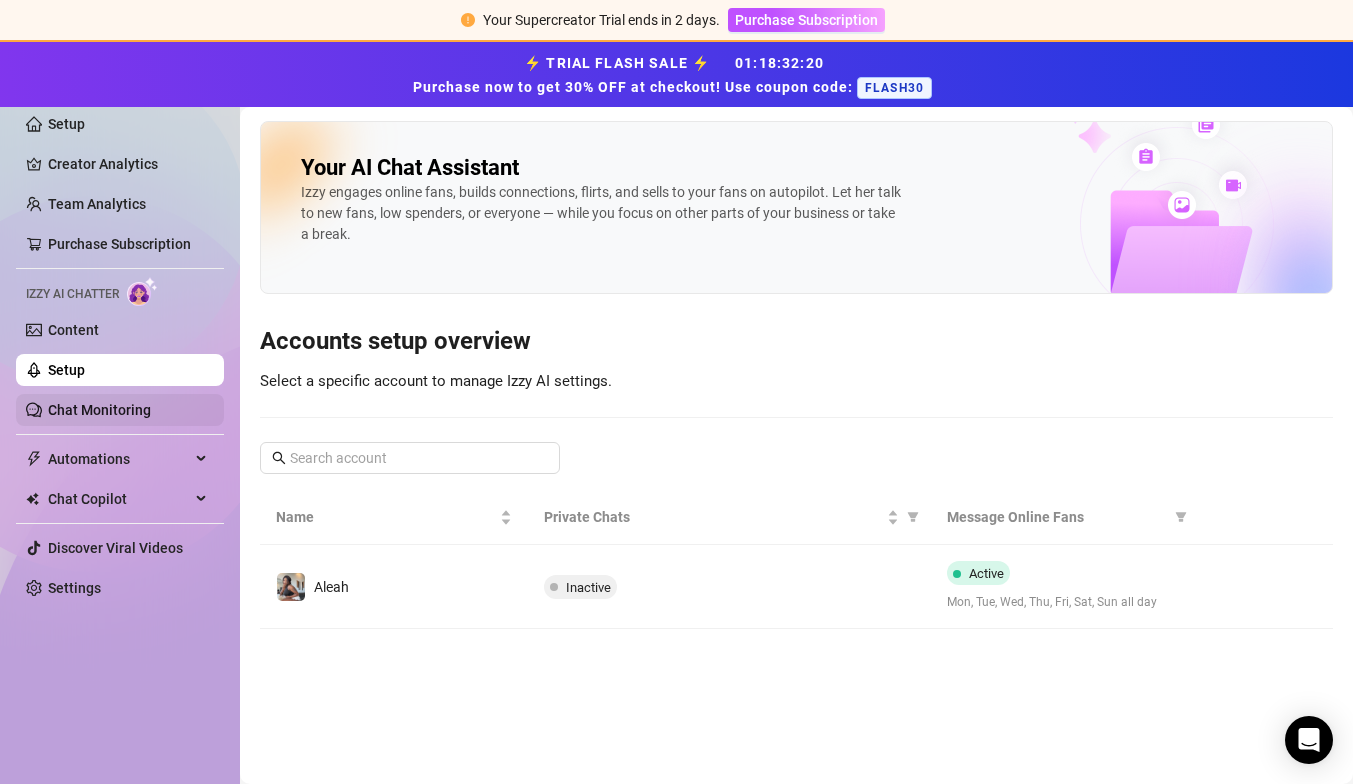 click on "Chat Monitoring" at bounding box center (99, 410) 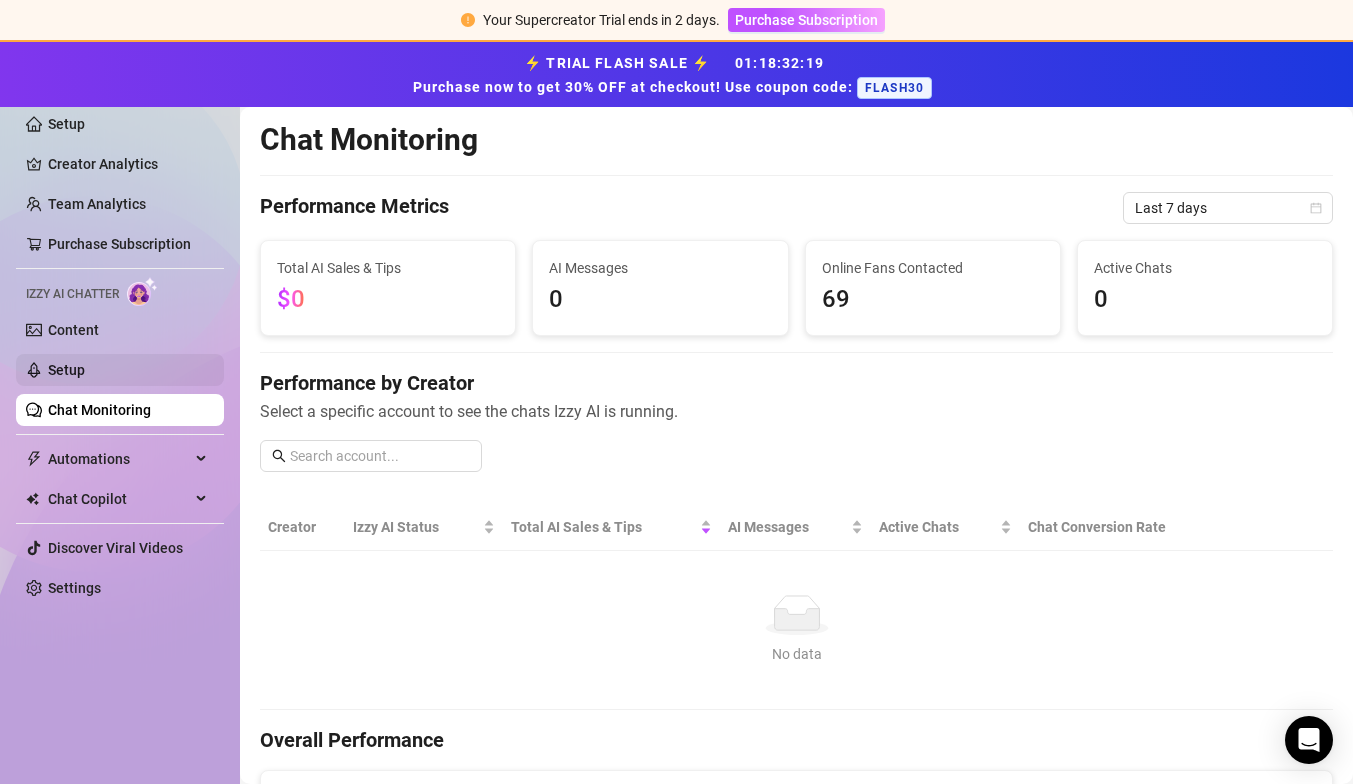 click on "Setup" at bounding box center (66, 370) 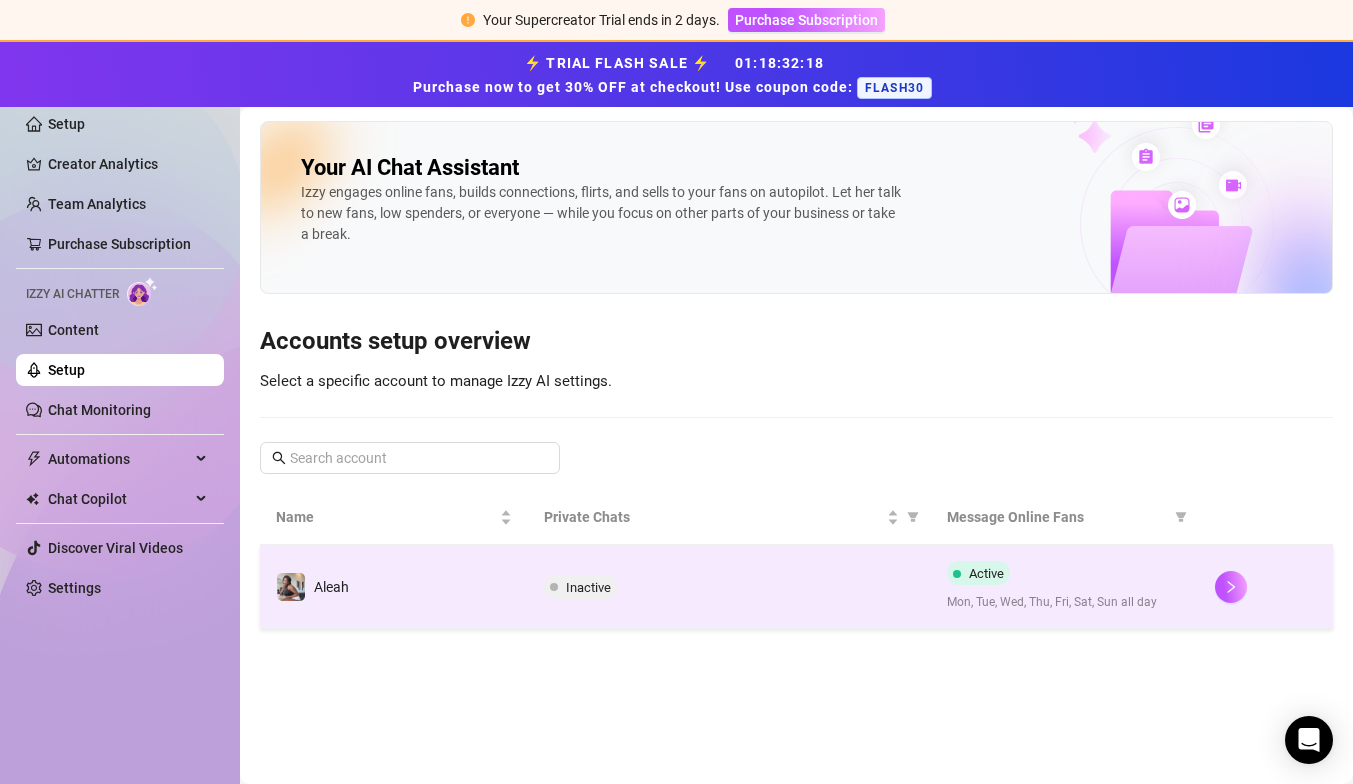 click on "Inactive" at bounding box center (729, 587) 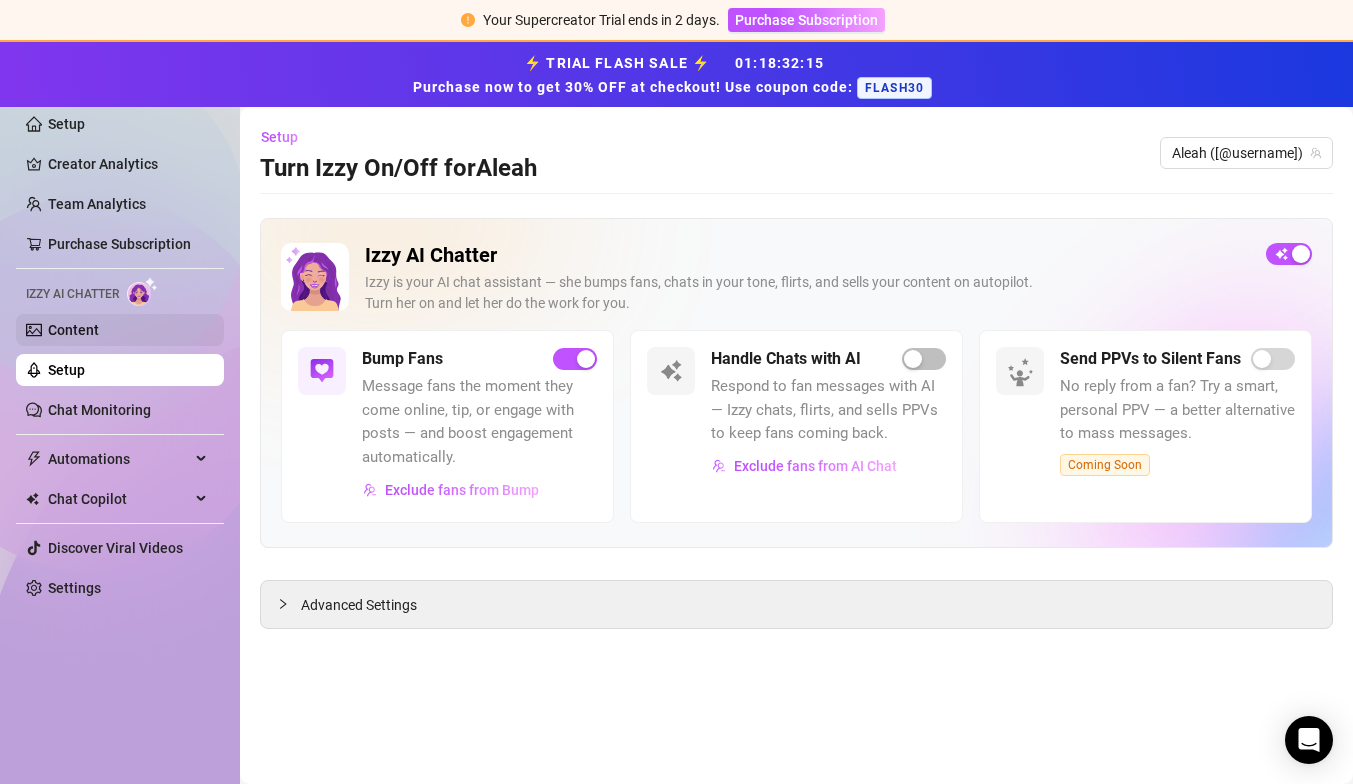 click on "Content" at bounding box center [73, 330] 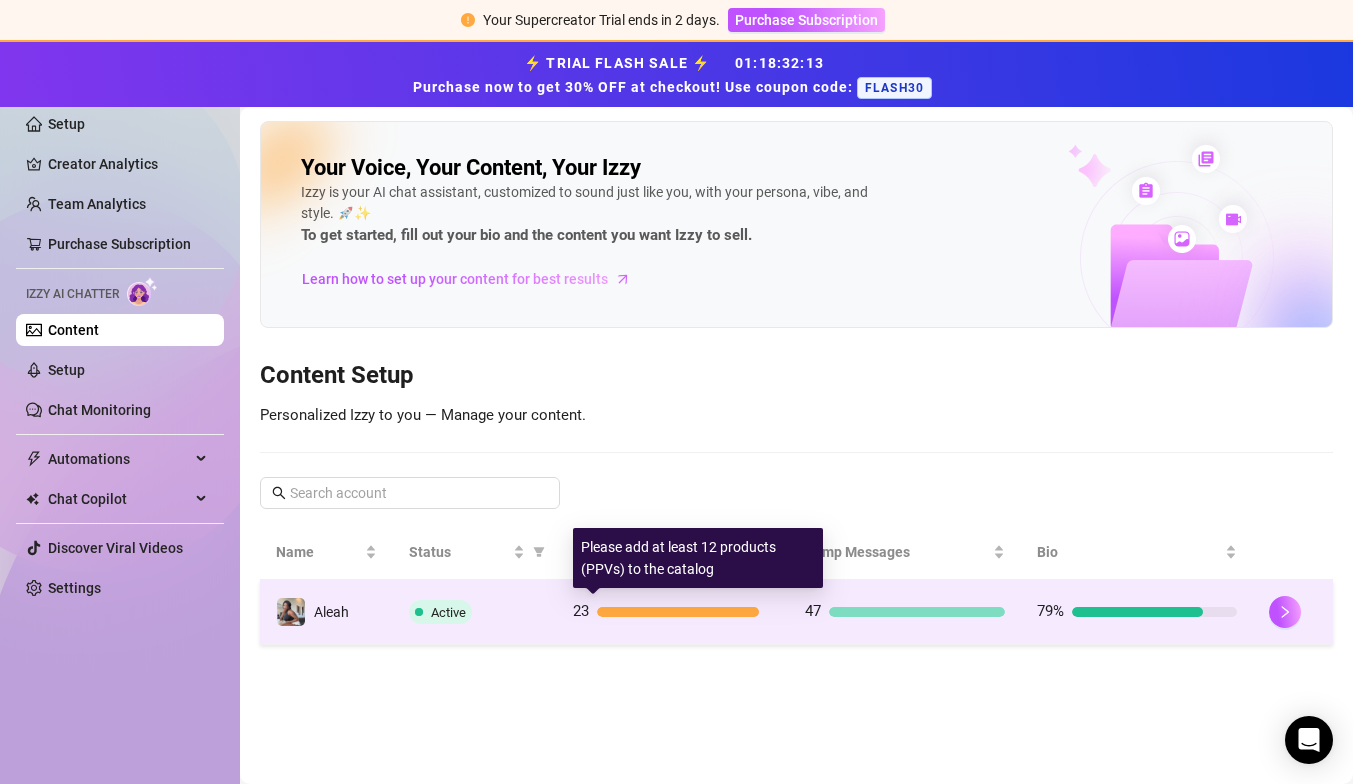 click at bounding box center [678, 612] 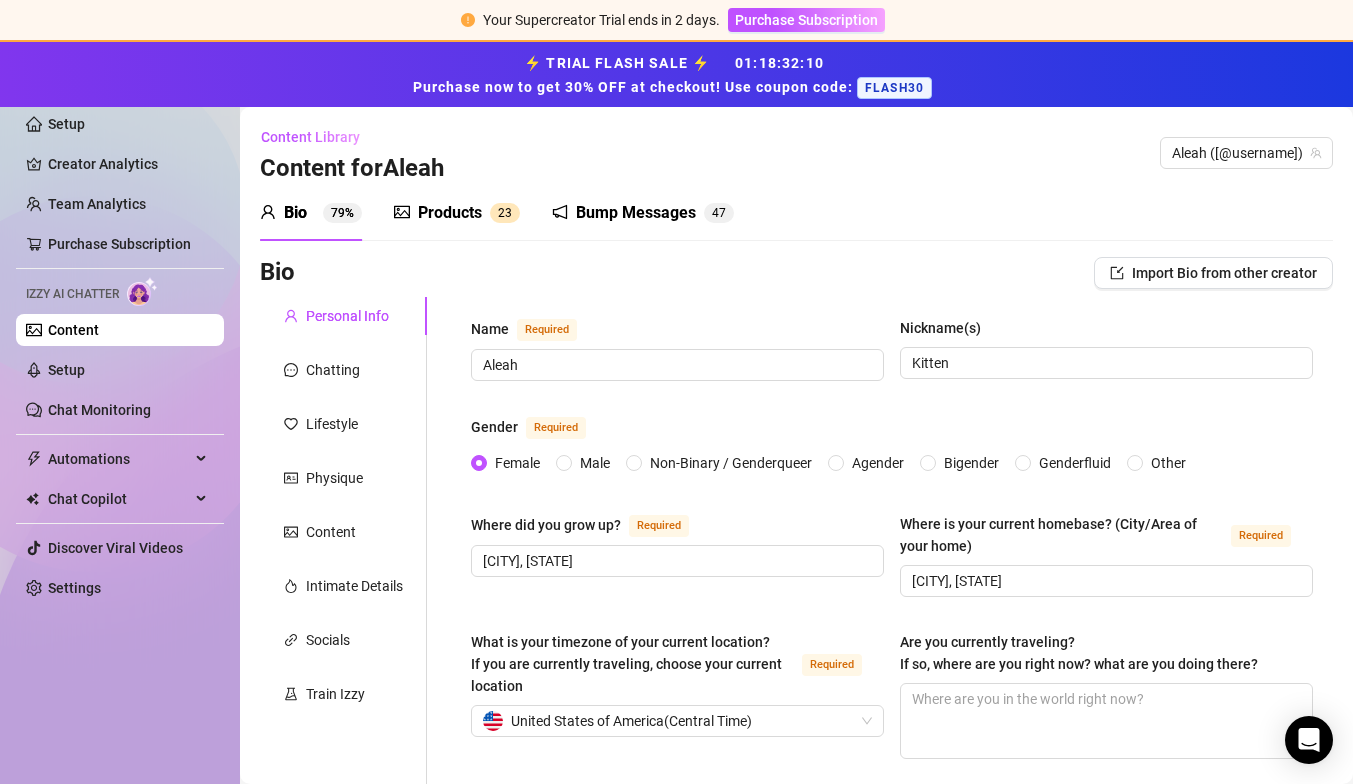 click on "Products" at bounding box center (450, 213) 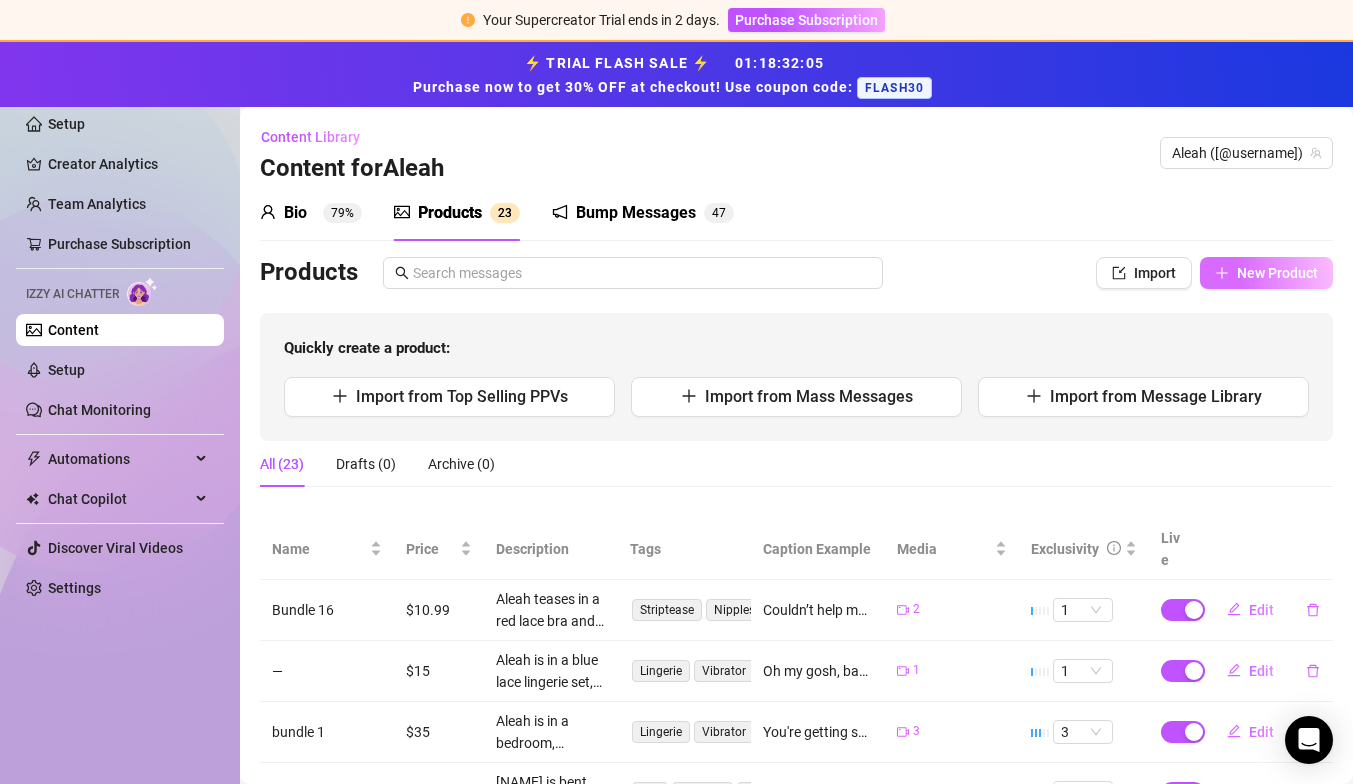 click on "New Product" at bounding box center (1266, 273) 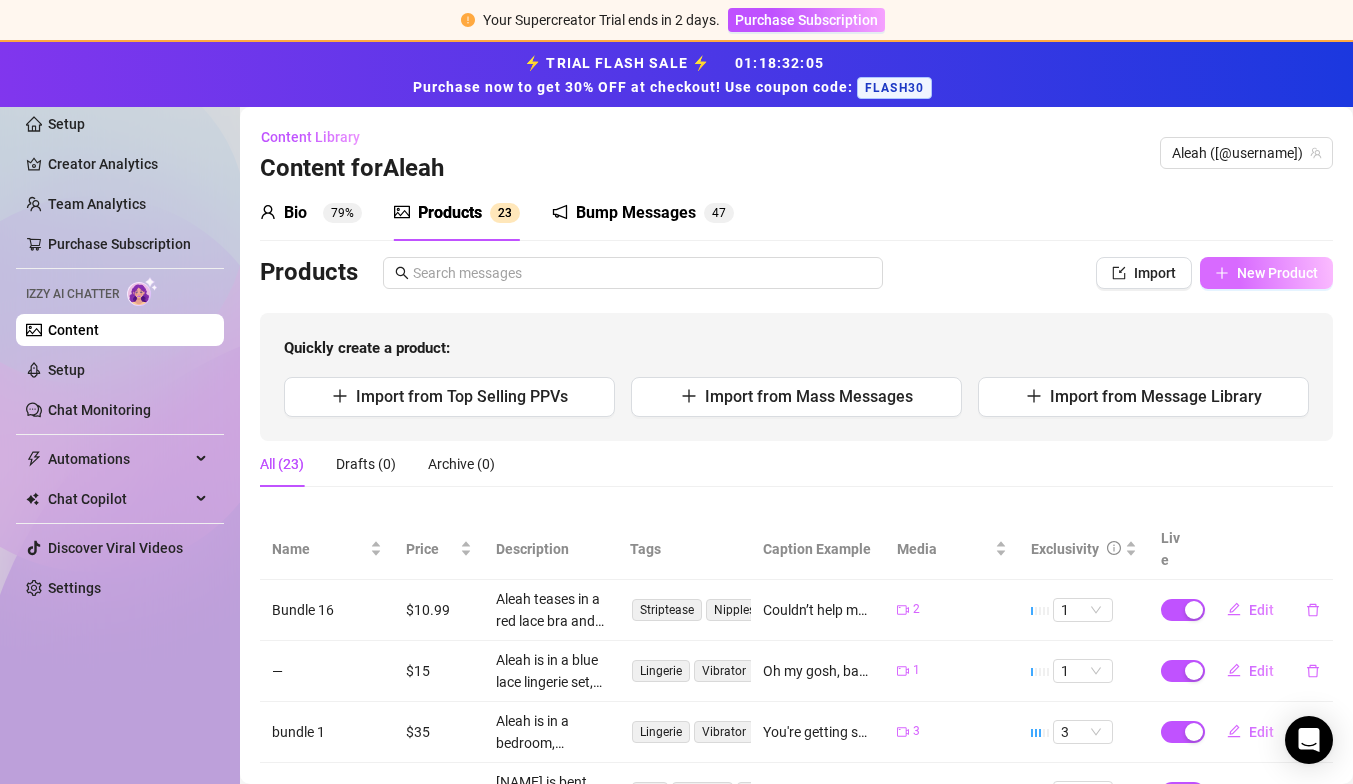 type on "Type your message here..." 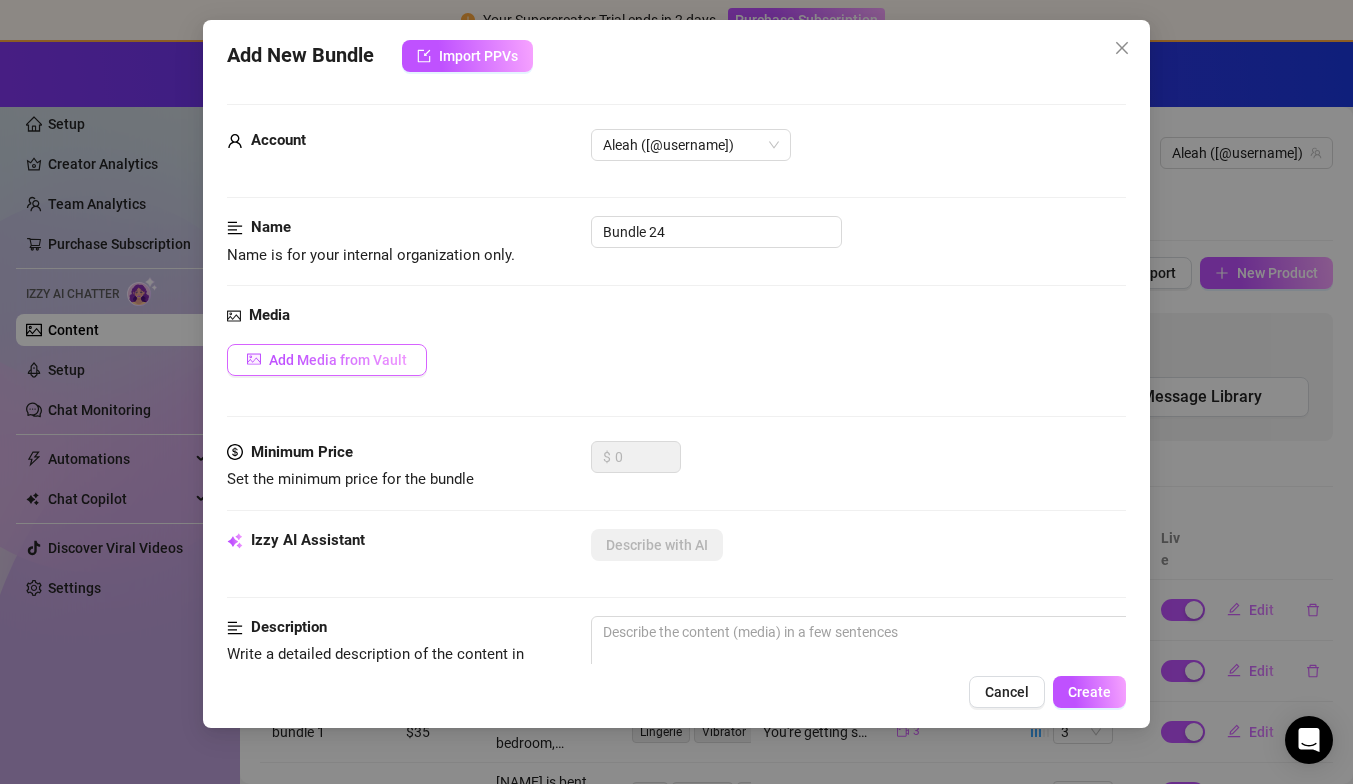 click on "Add Media from Vault" at bounding box center [338, 360] 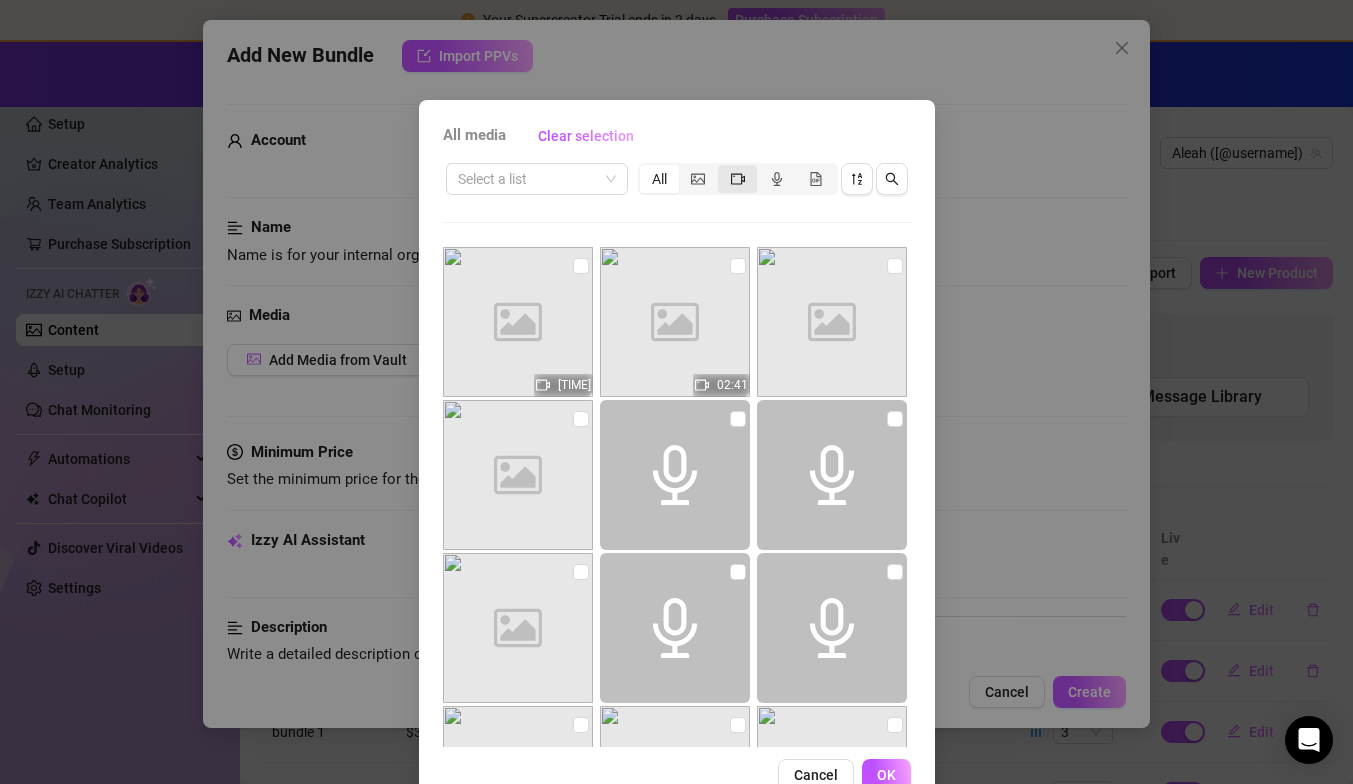 click 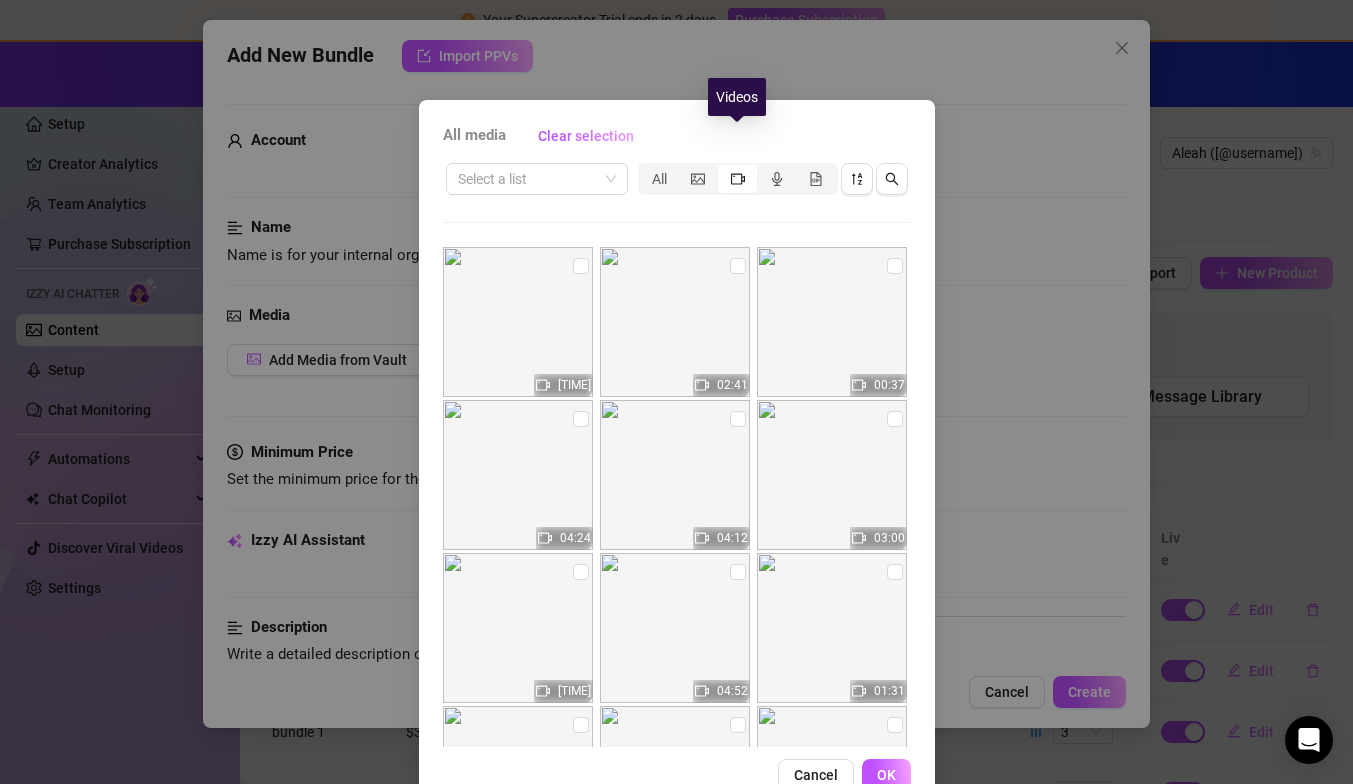 scroll, scrollTop: 51, scrollLeft: 0, axis: vertical 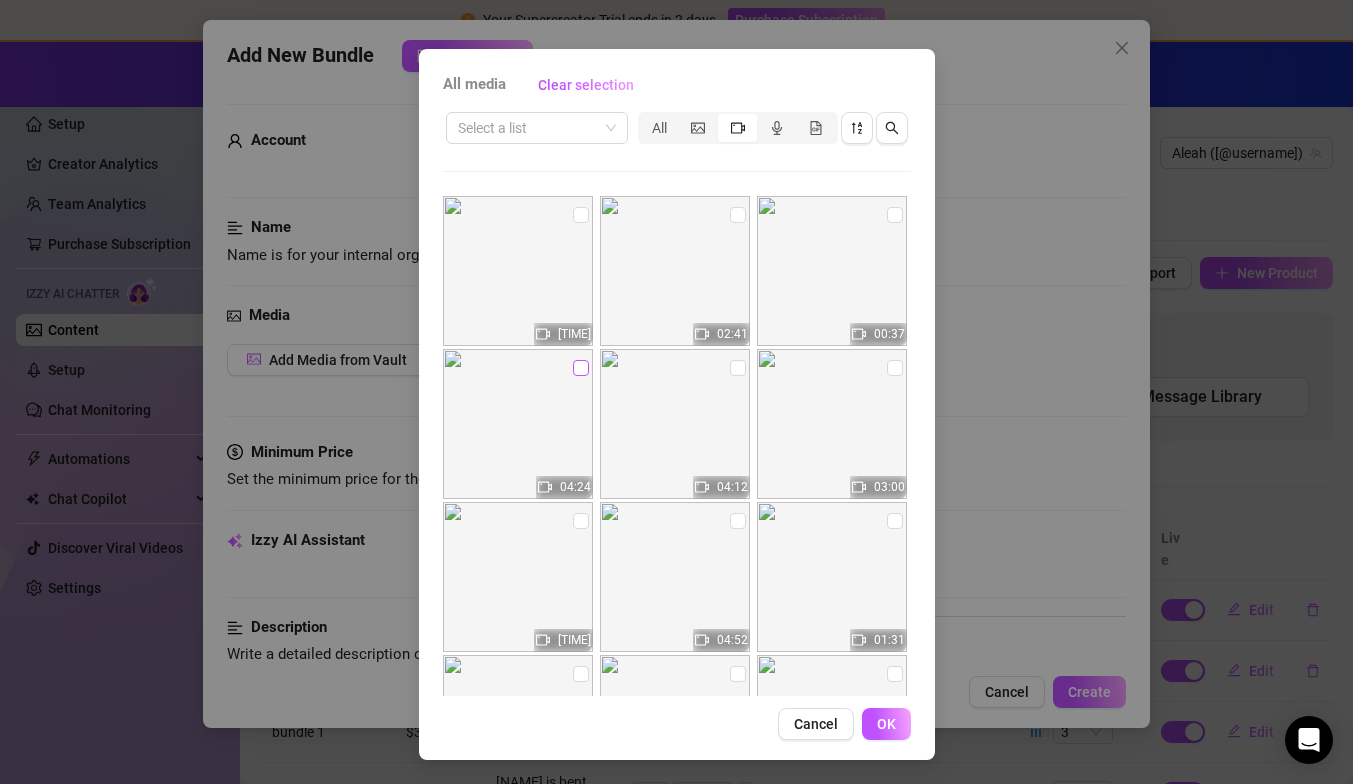 click at bounding box center [581, 368] 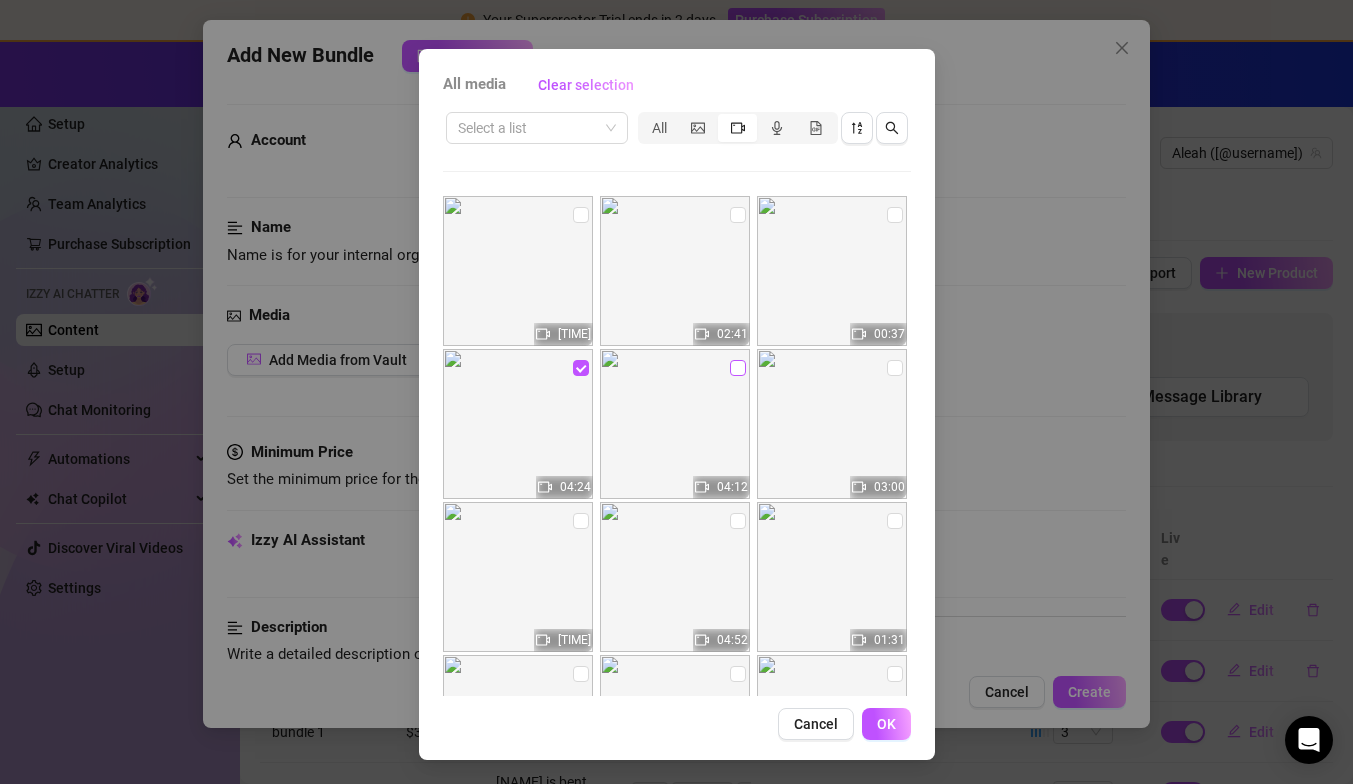 click at bounding box center [738, 368] 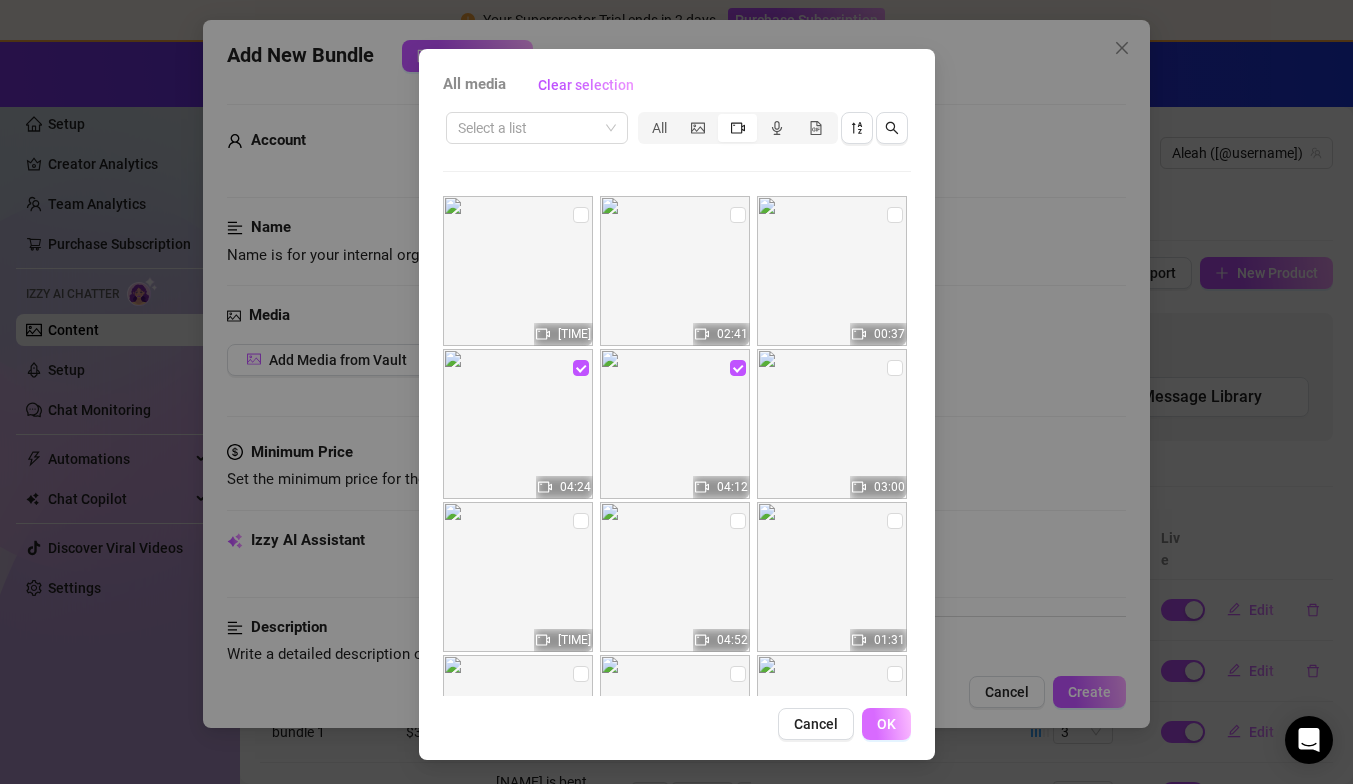 click on "OK" at bounding box center (886, 724) 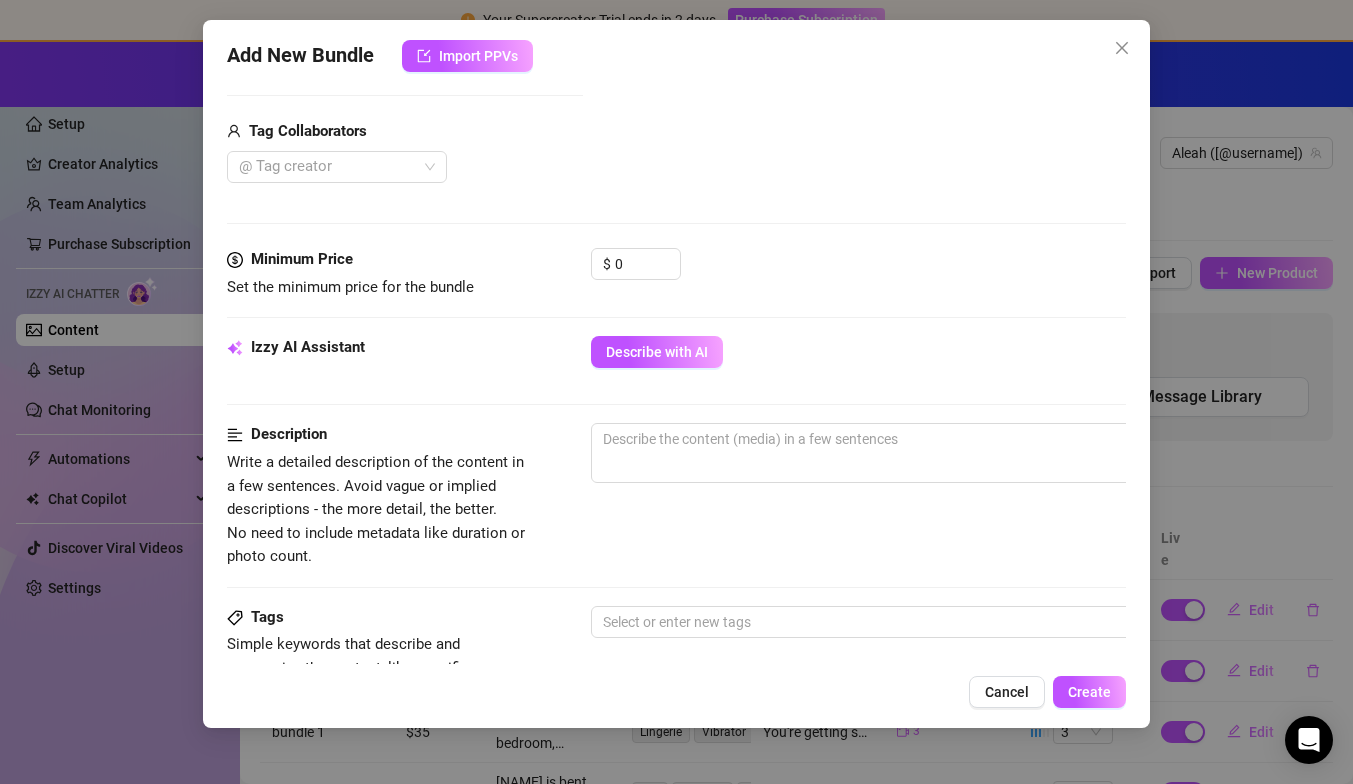 scroll, scrollTop: 479, scrollLeft: 0, axis: vertical 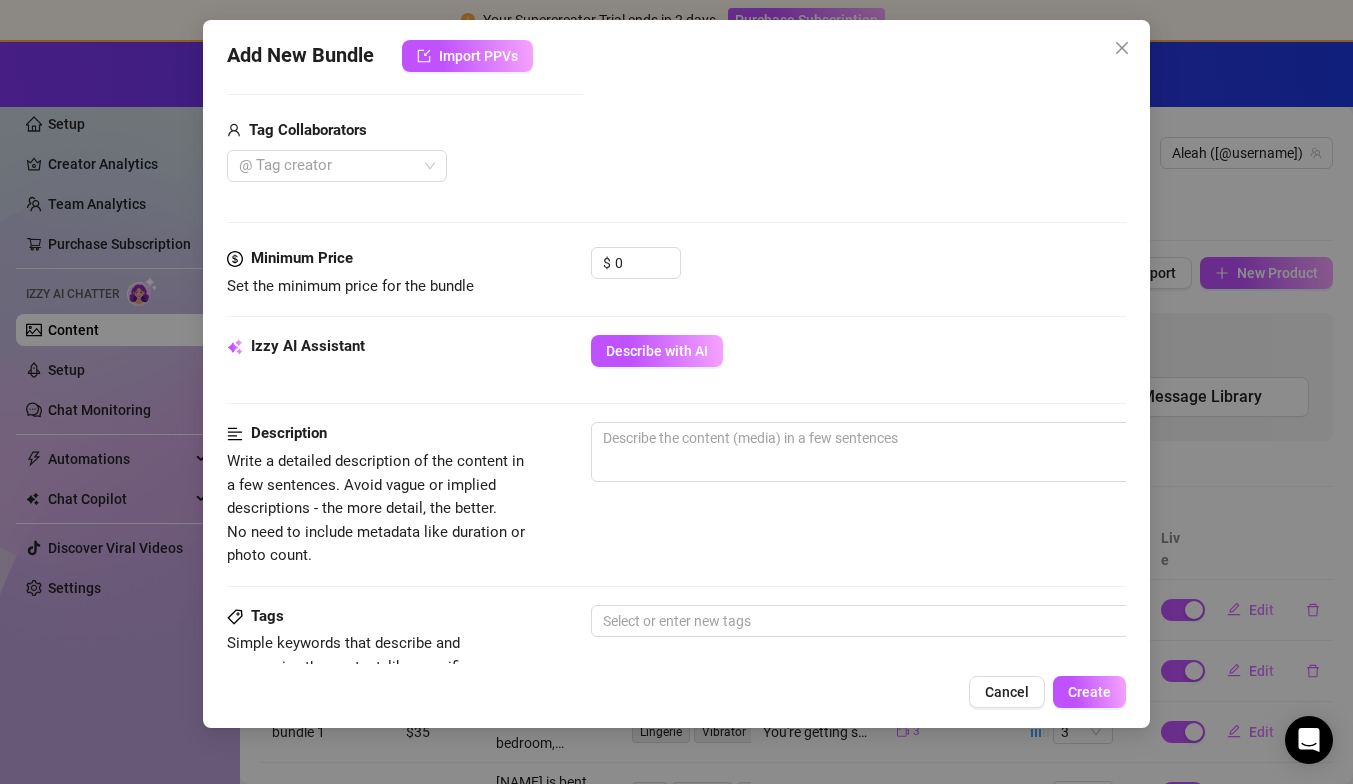 type on "My pussy is fucking wet right now. and it needs to feel a hot tongue together with soft lips or a hard fat juicy dick instead! See me play with my pussy and tell me your thoughts about it! bet you want to see this amazing hand-to-bundle made especially just for you! 😈😋💦" 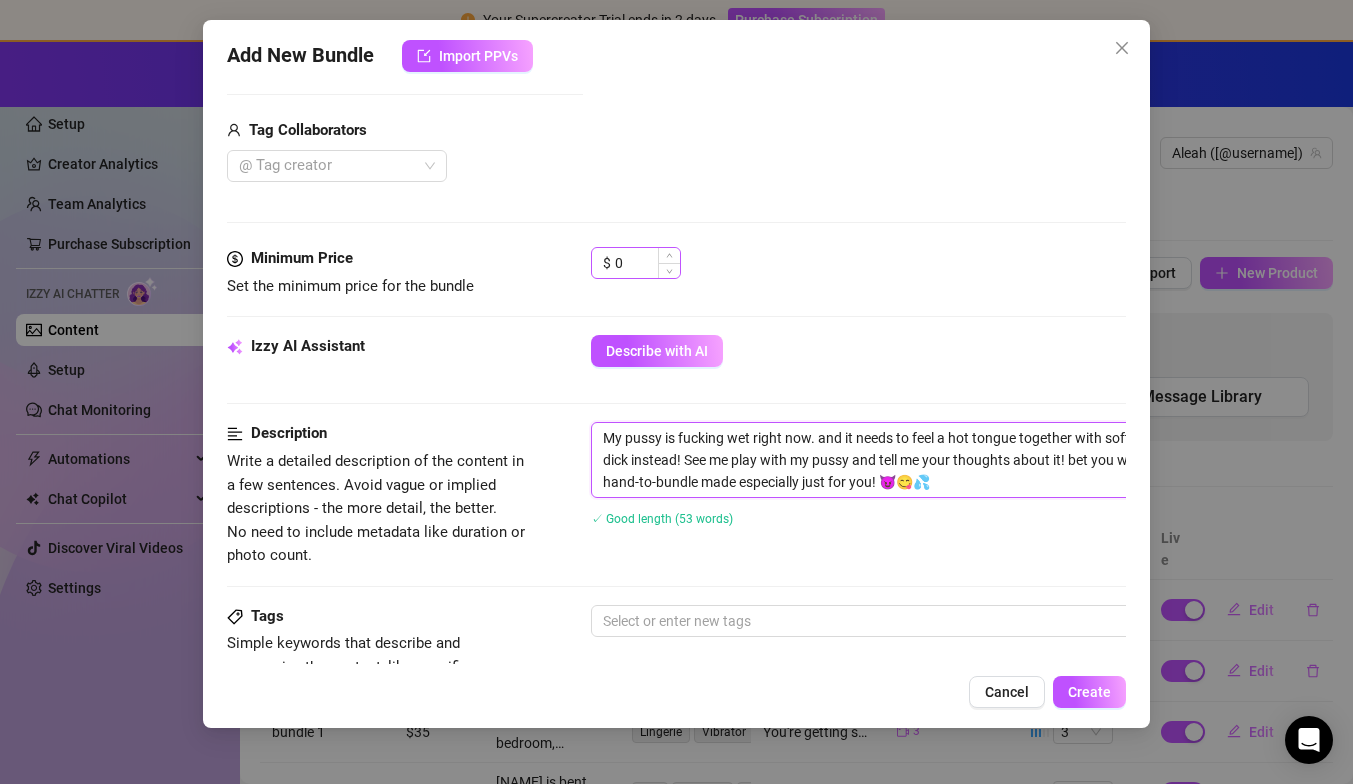 type on "My pussy is fucking wet right now. and it needs to feel a hot tongue together with soft lips or a hard fat juicy dick instead! See me play with my pussy and tell me your thoughts about it! bet you want to see this amazing hand-to-bundle made especially just for you! 😈😋💦" 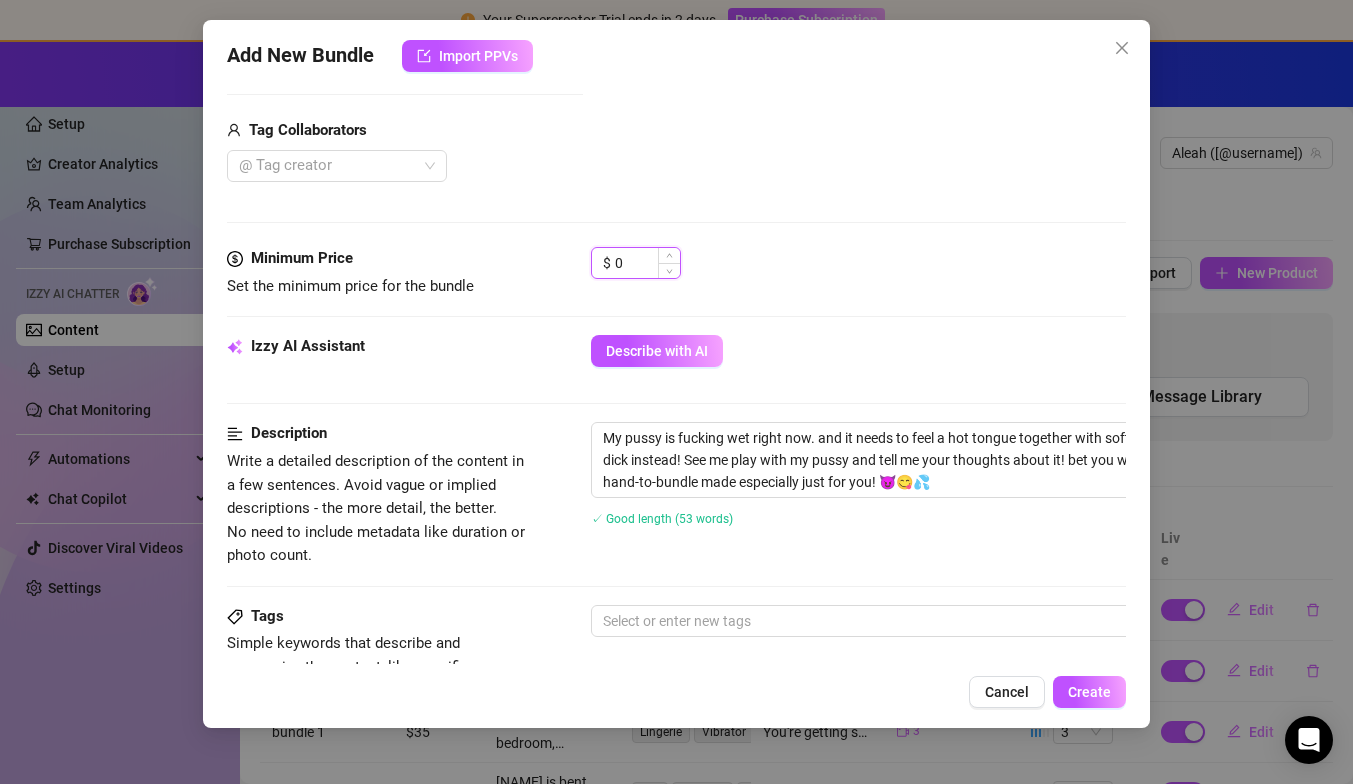 click on "0" at bounding box center [647, 263] 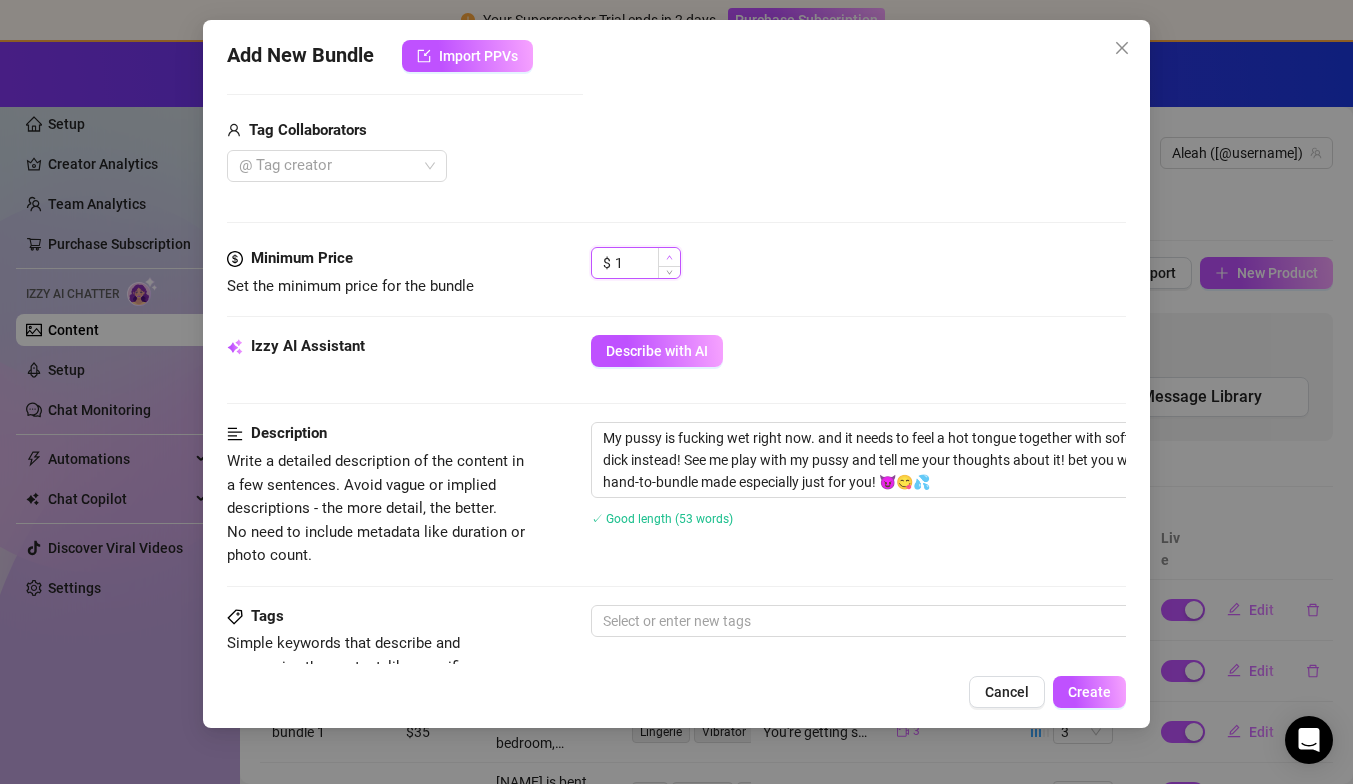 click 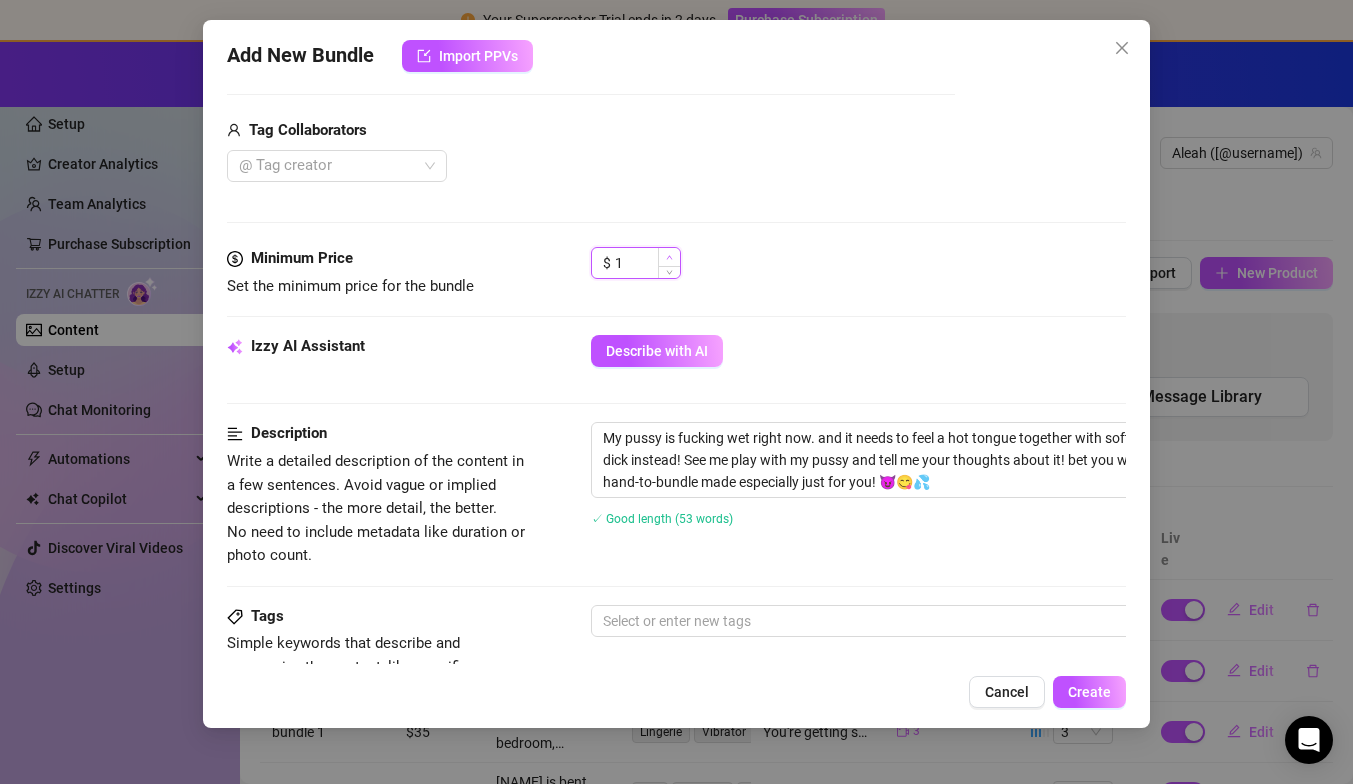 type on "2" 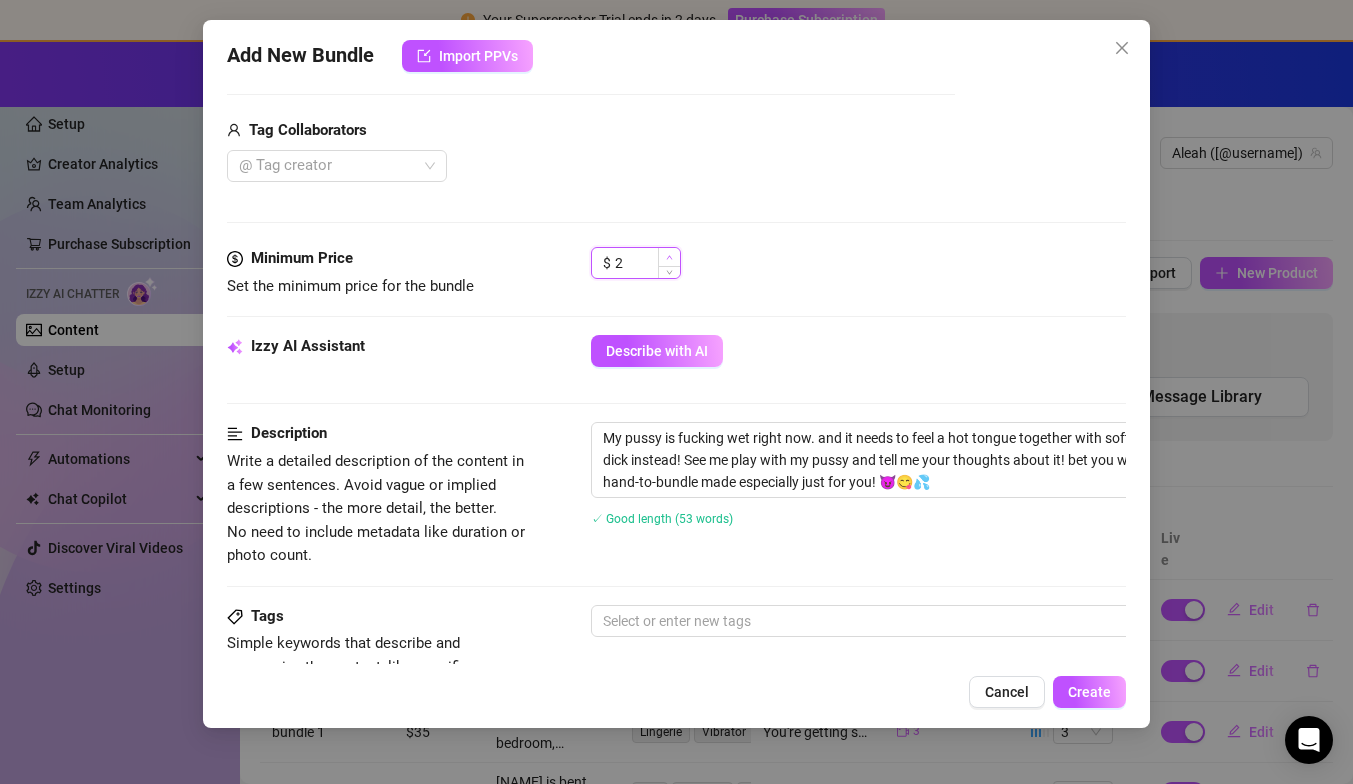 click 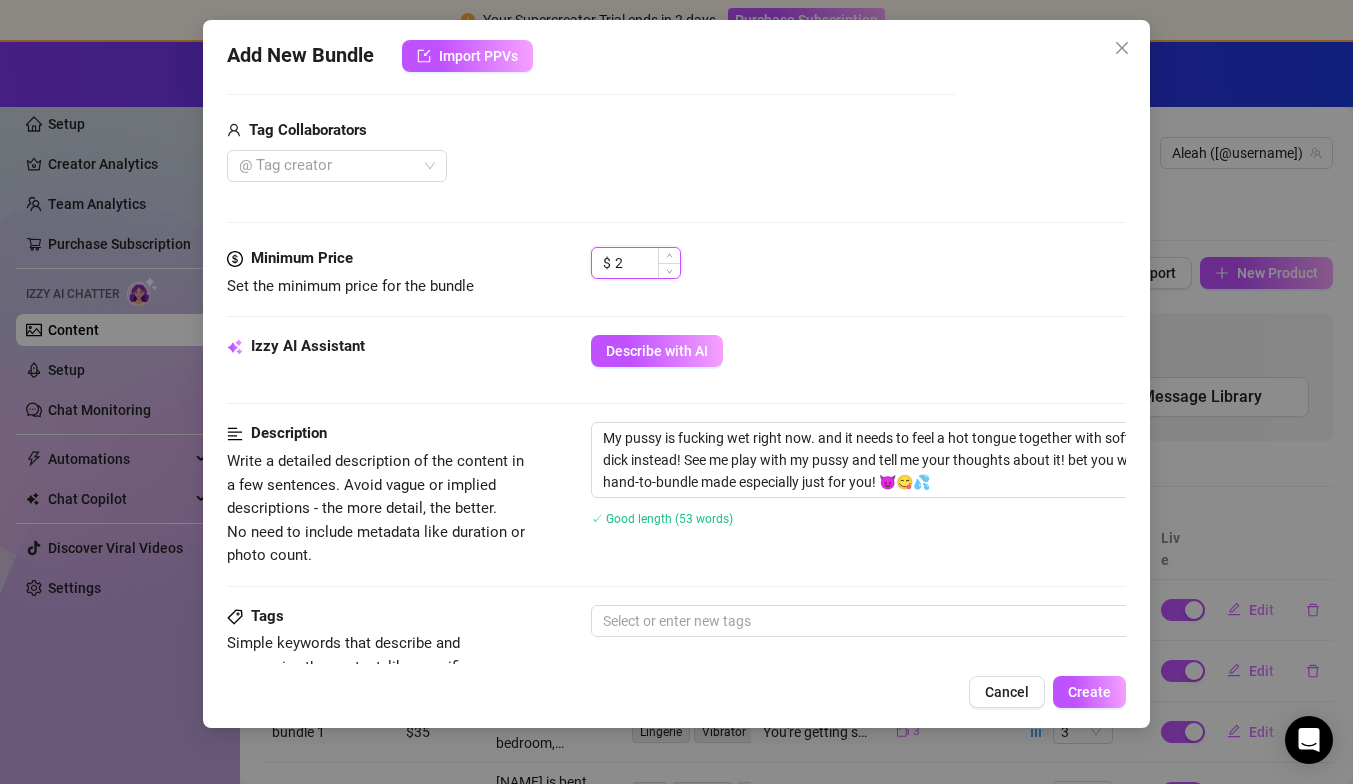 click on "2" at bounding box center (647, 263) 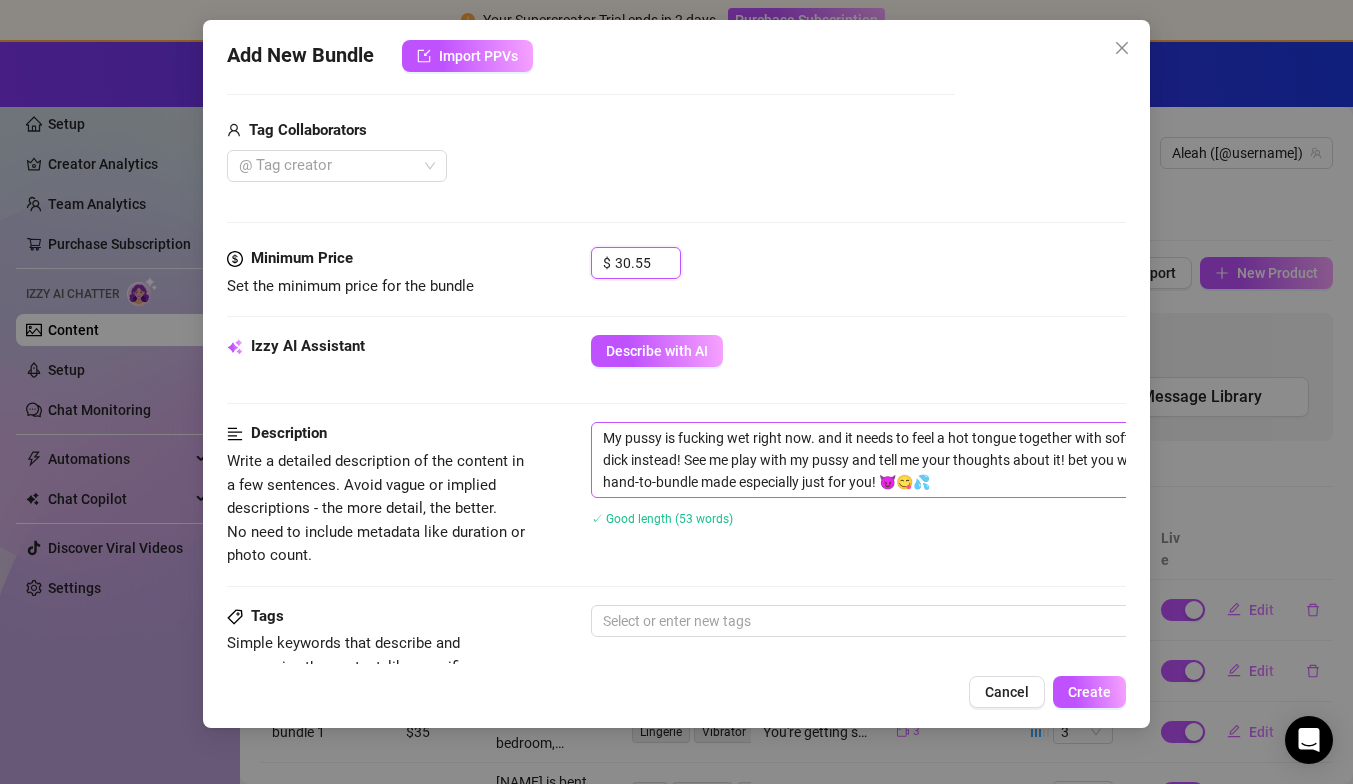 type on "30.55" 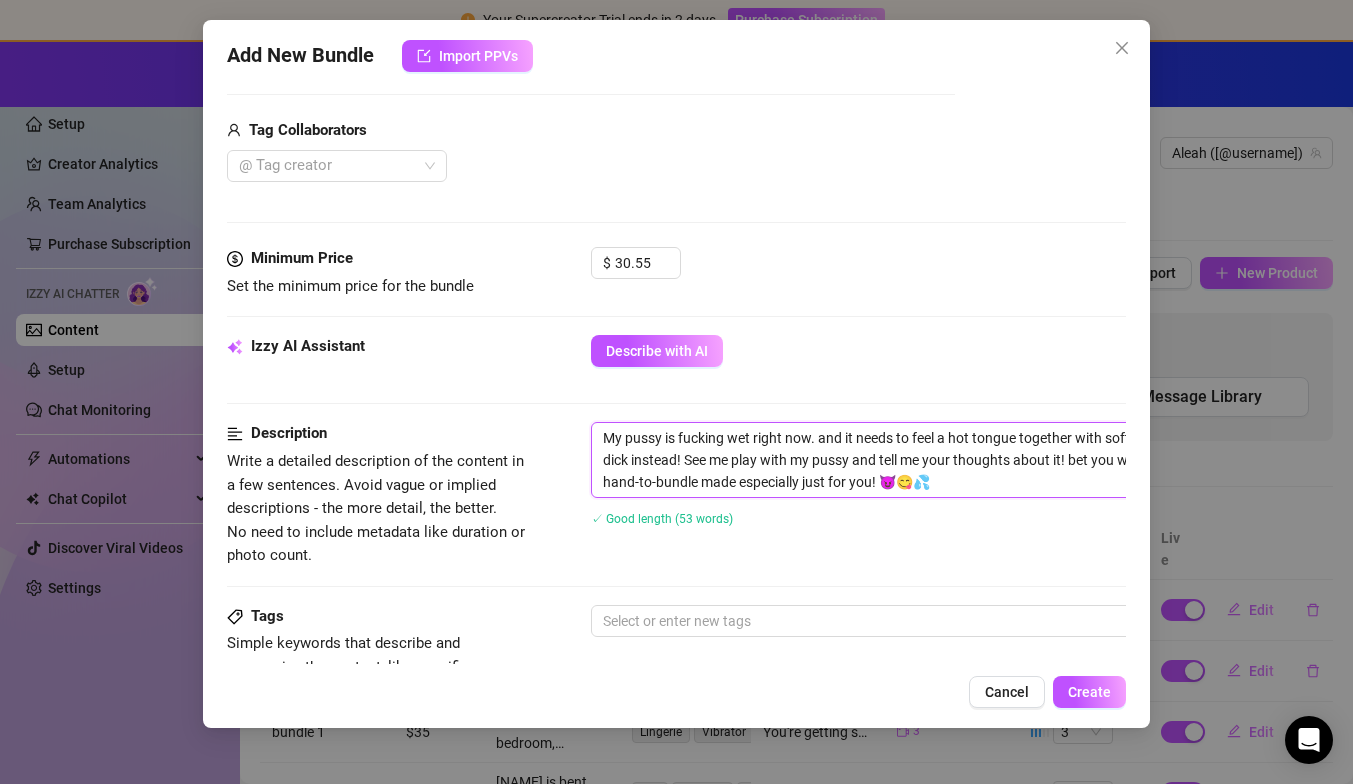 drag, startPoint x: 939, startPoint y: 474, endPoint x: 600, endPoint y: 416, distance: 343.92587 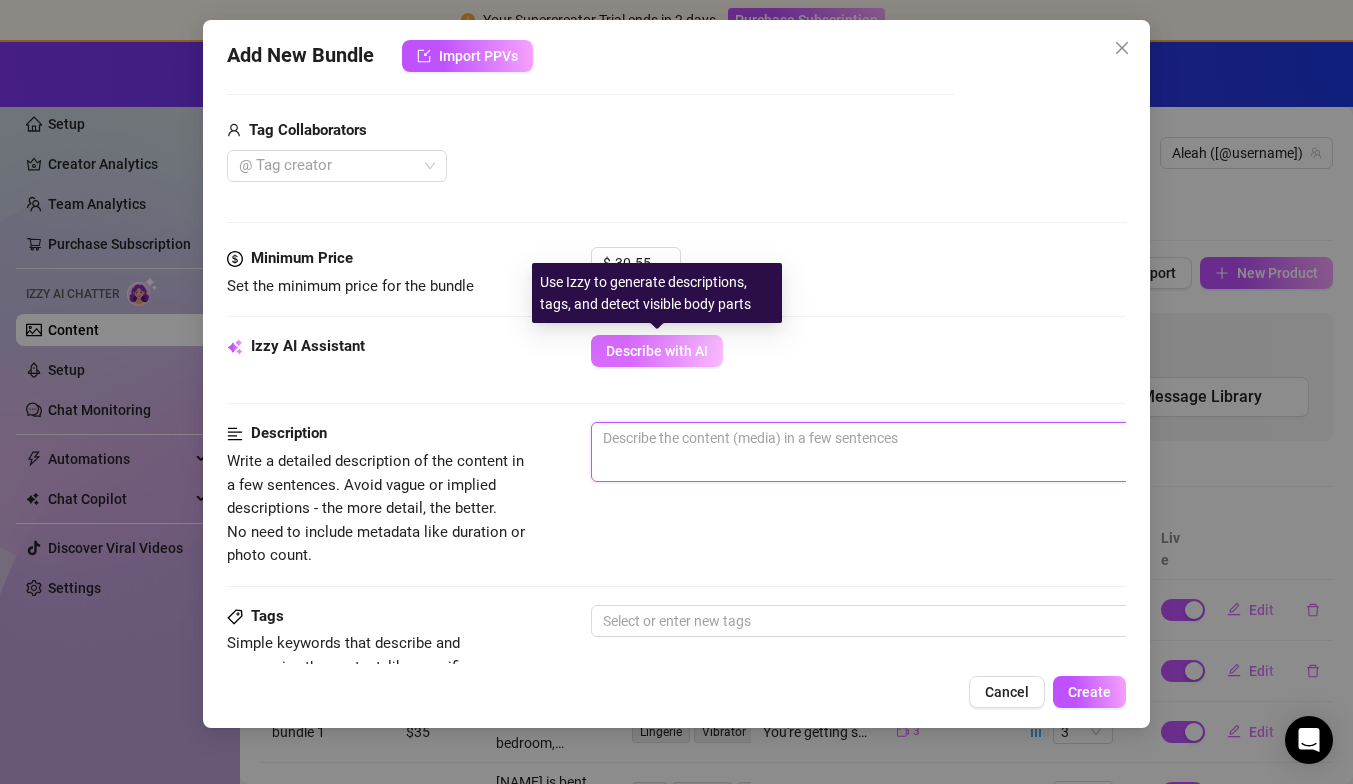 type 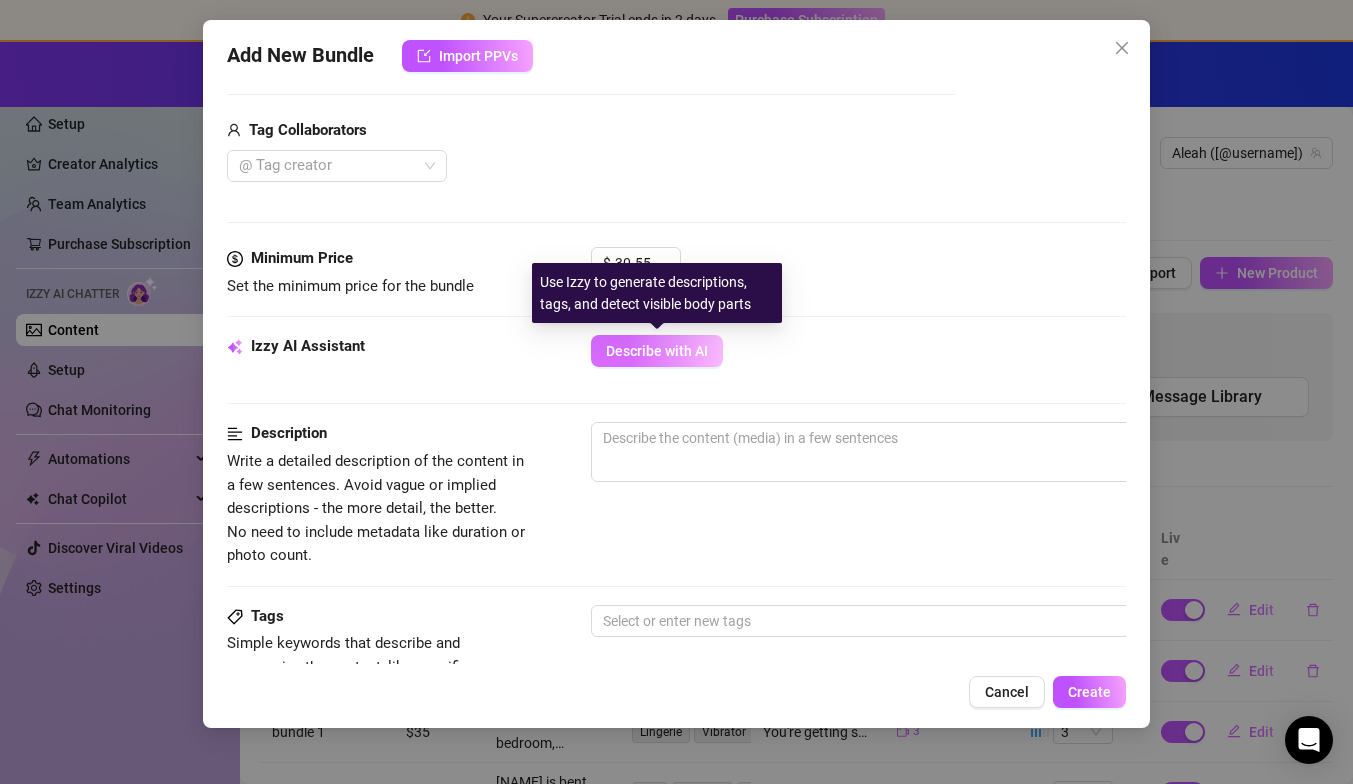 click on "Describe with AI" at bounding box center (657, 351) 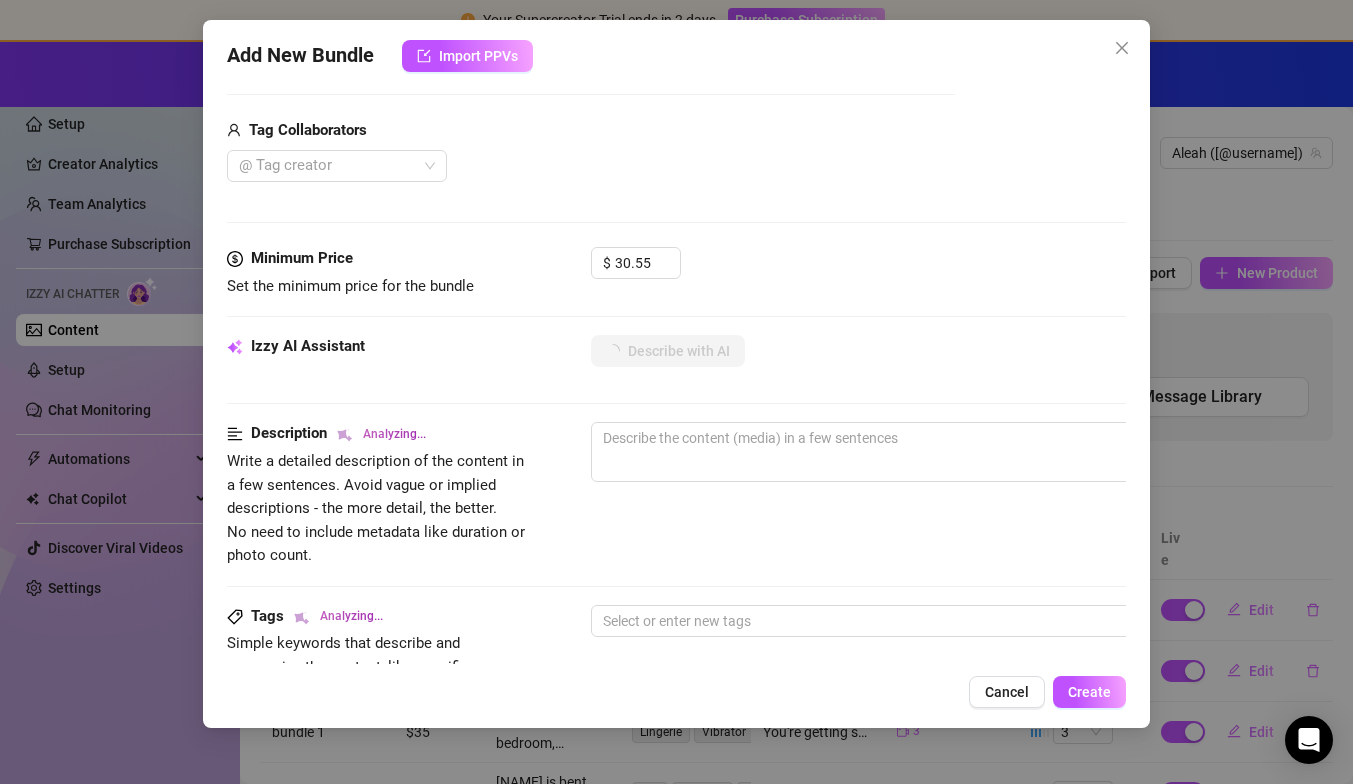 scroll, scrollTop: 1096, scrollLeft: 0, axis: vertical 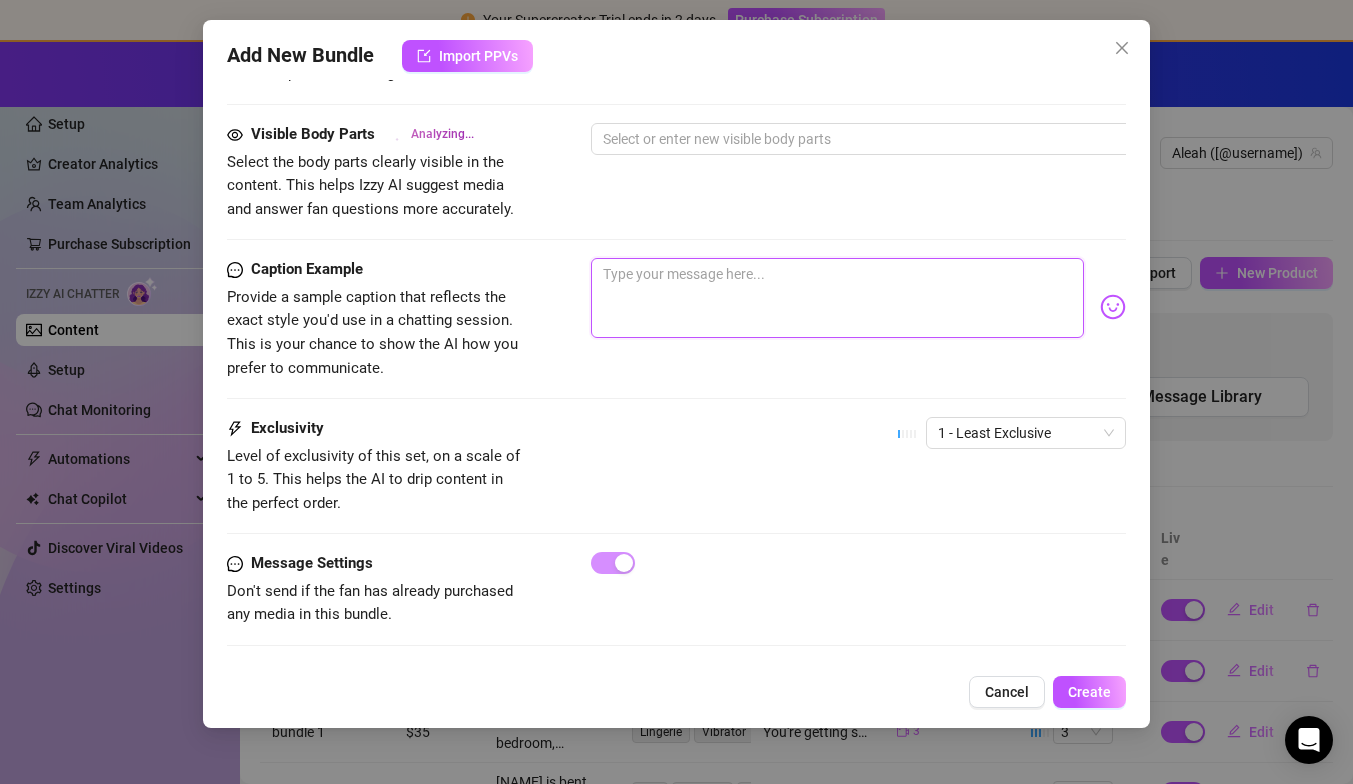 paste on "My pussy is fucking wet right now. and it needs to feel a hot tongue together with soft lips or a hard fat juicy dick instead! See me play with my pussy and tell me your thoughts about it! bet you want to see this amazing hand-to-bundle made especially just for you! 😈😋💦" 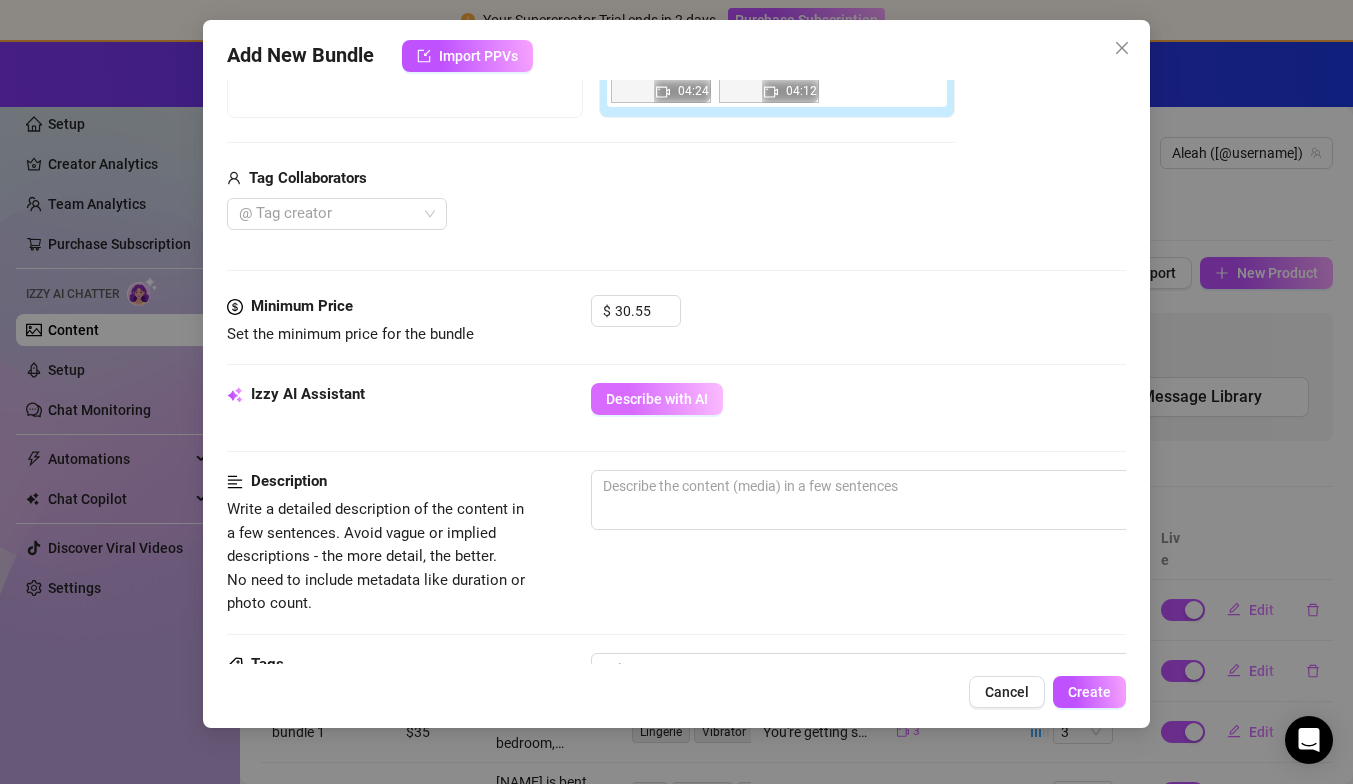 scroll, scrollTop: 243, scrollLeft: 0, axis: vertical 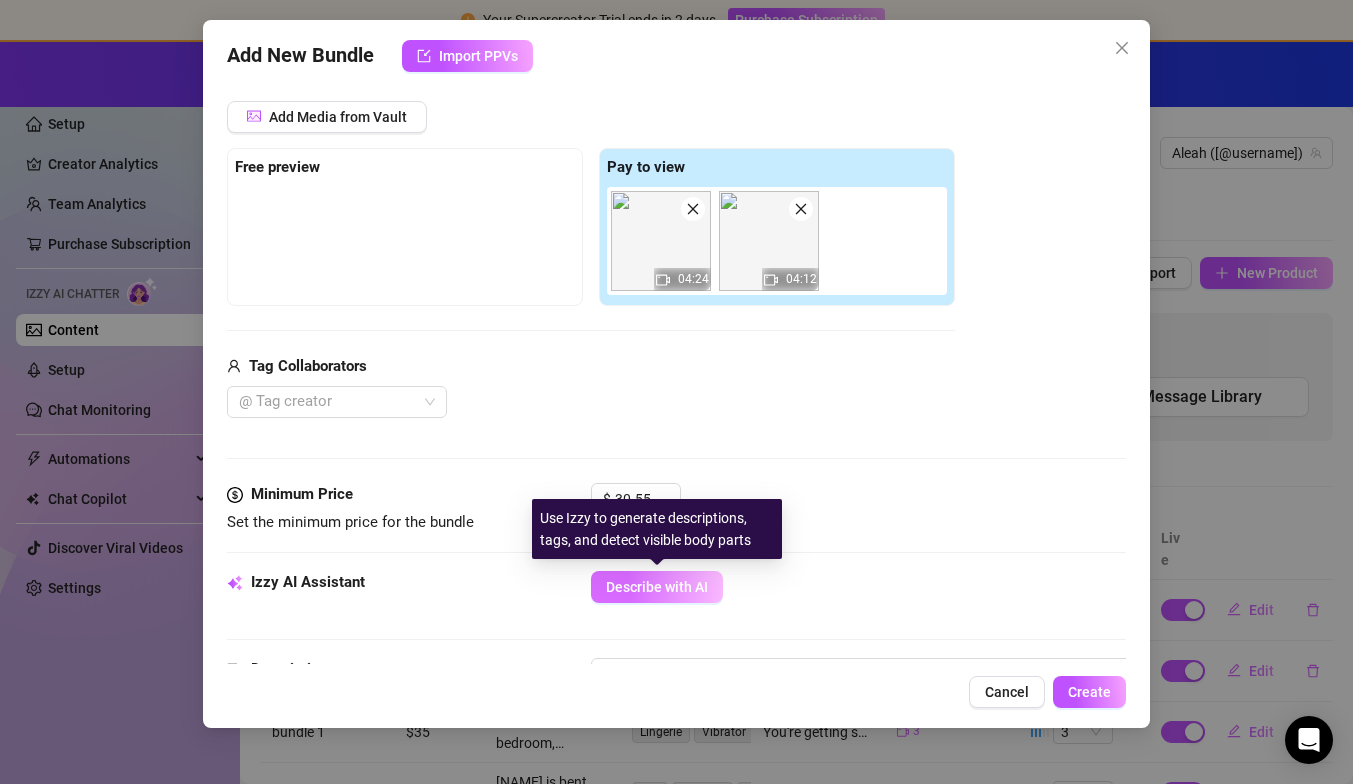 type on "My pussy is fucking wet right now. and it needs to feel a hot tongue together with soft lips or a hard fat juicy dick instead! See me play with my pussy and tell me your thoughts about it! bet you want to see this amazing hand-to-bundle made especially just for you! 😈😋💦" 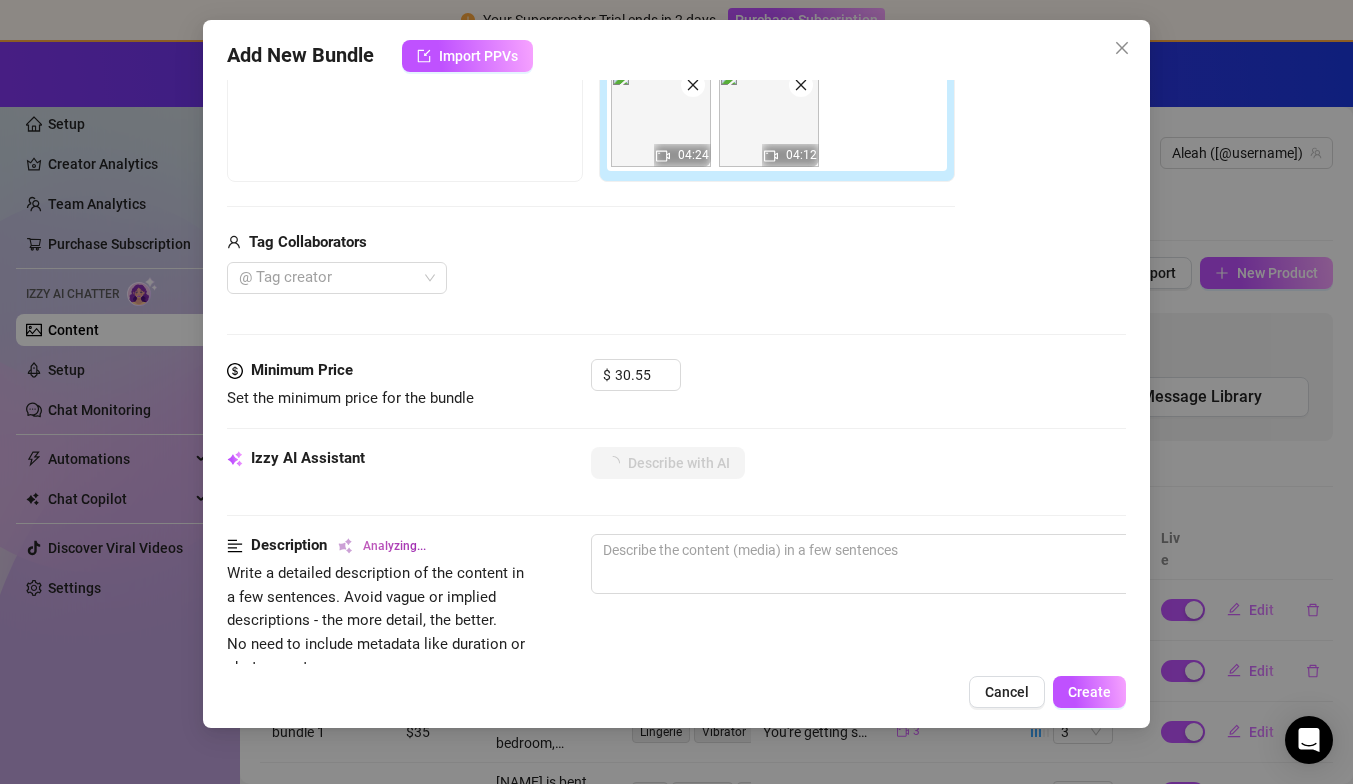 scroll, scrollTop: 368, scrollLeft: 0, axis: vertical 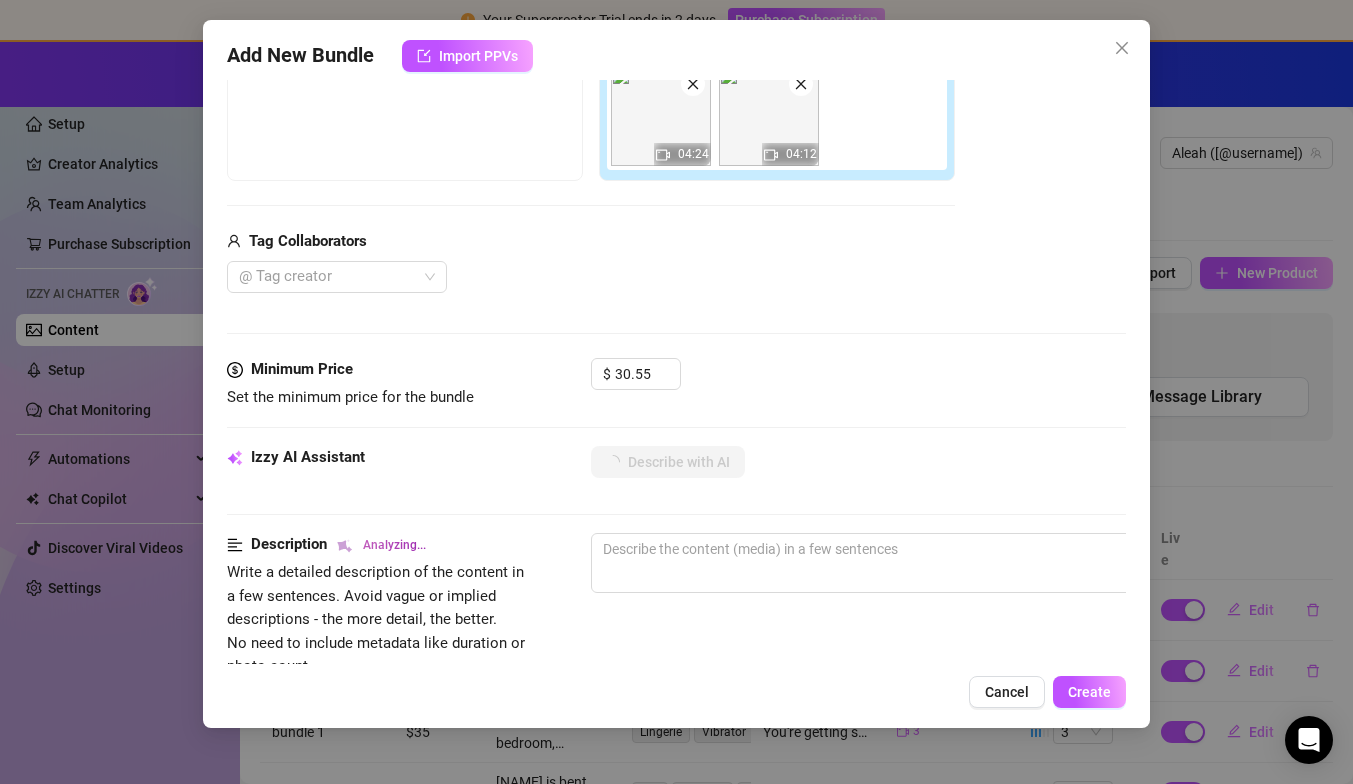 click 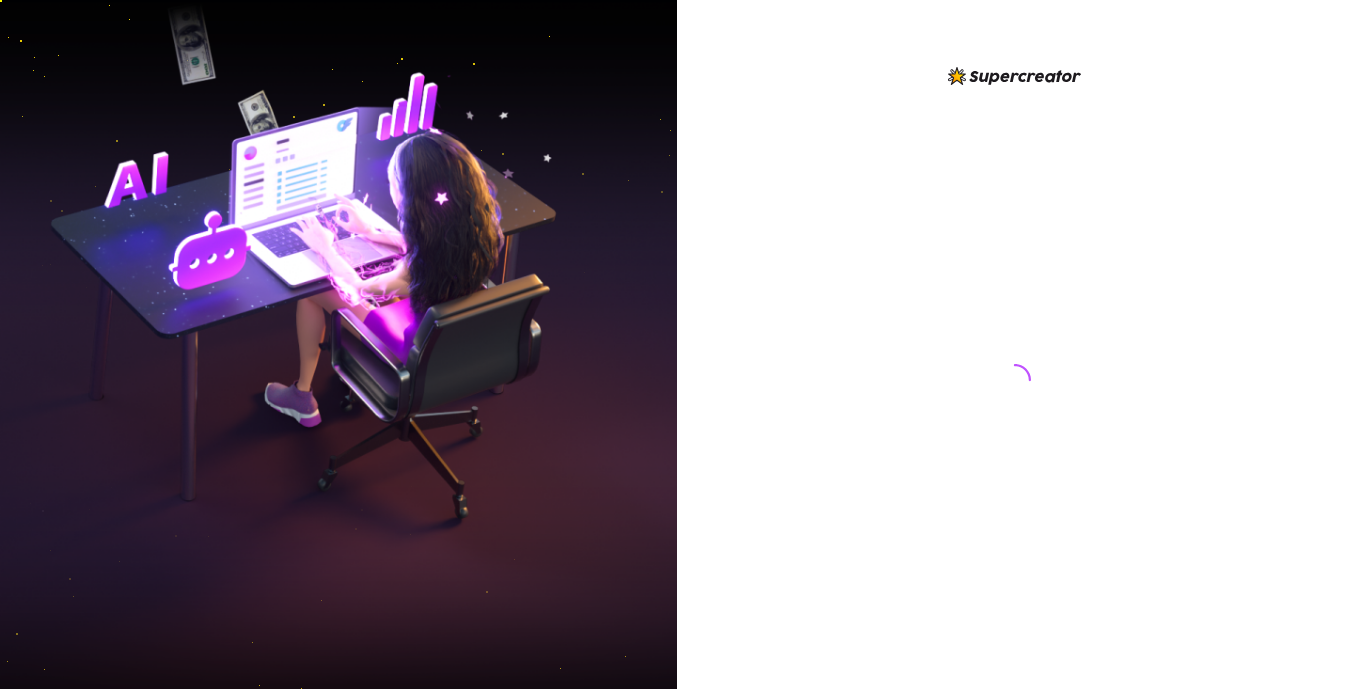 scroll, scrollTop: 0, scrollLeft: 0, axis: both 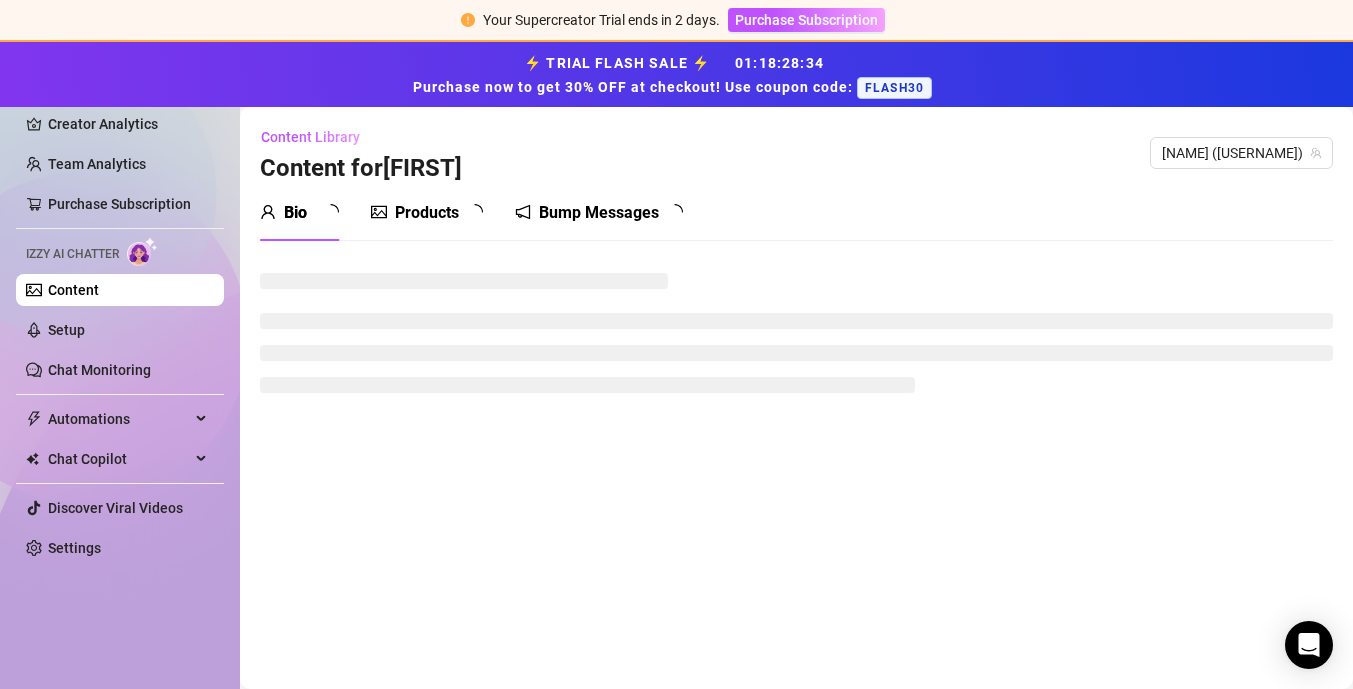 click on "Products" at bounding box center [427, 213] 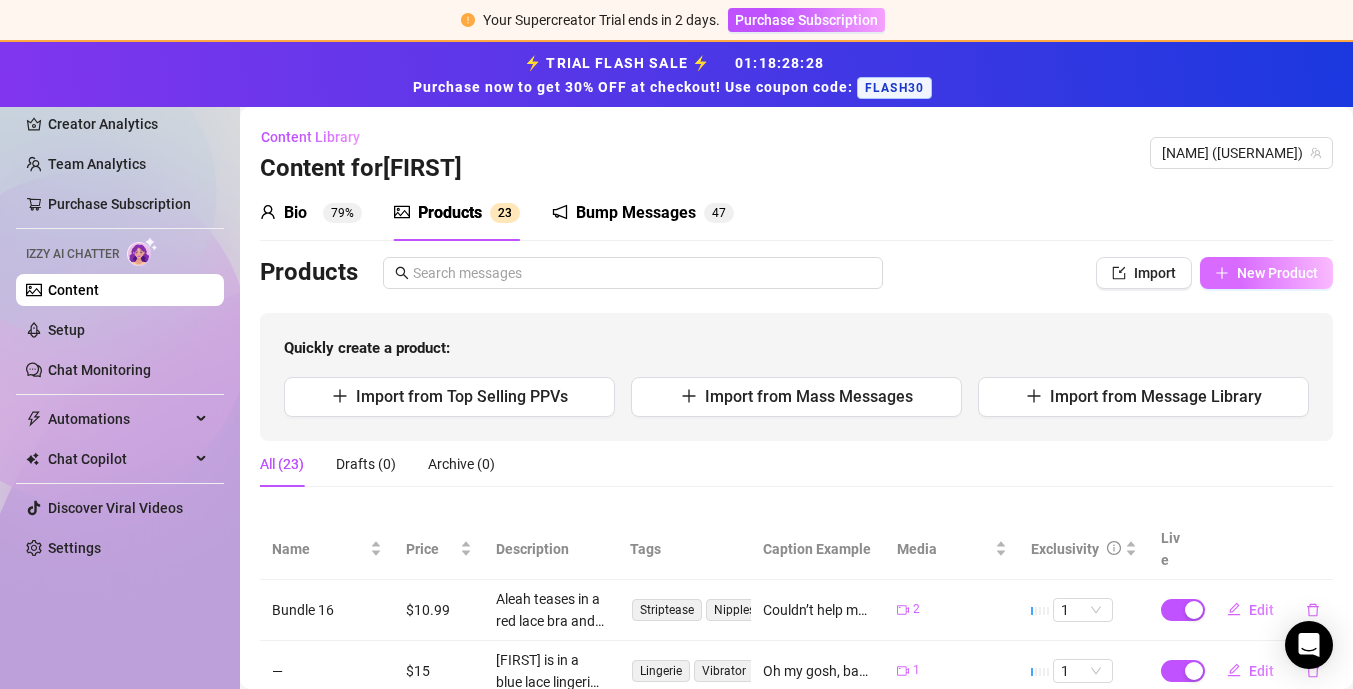 click on "New Product" at bounding box center (1277, 273) 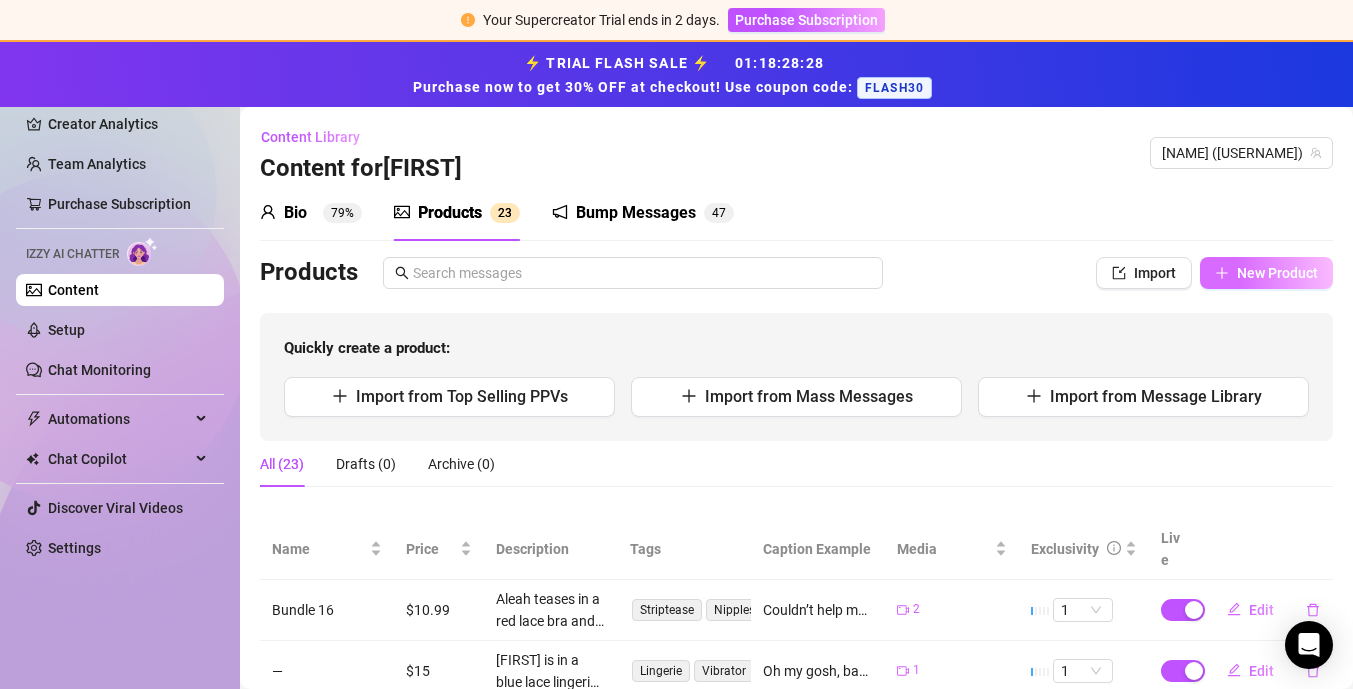 type on "Type your message here..." 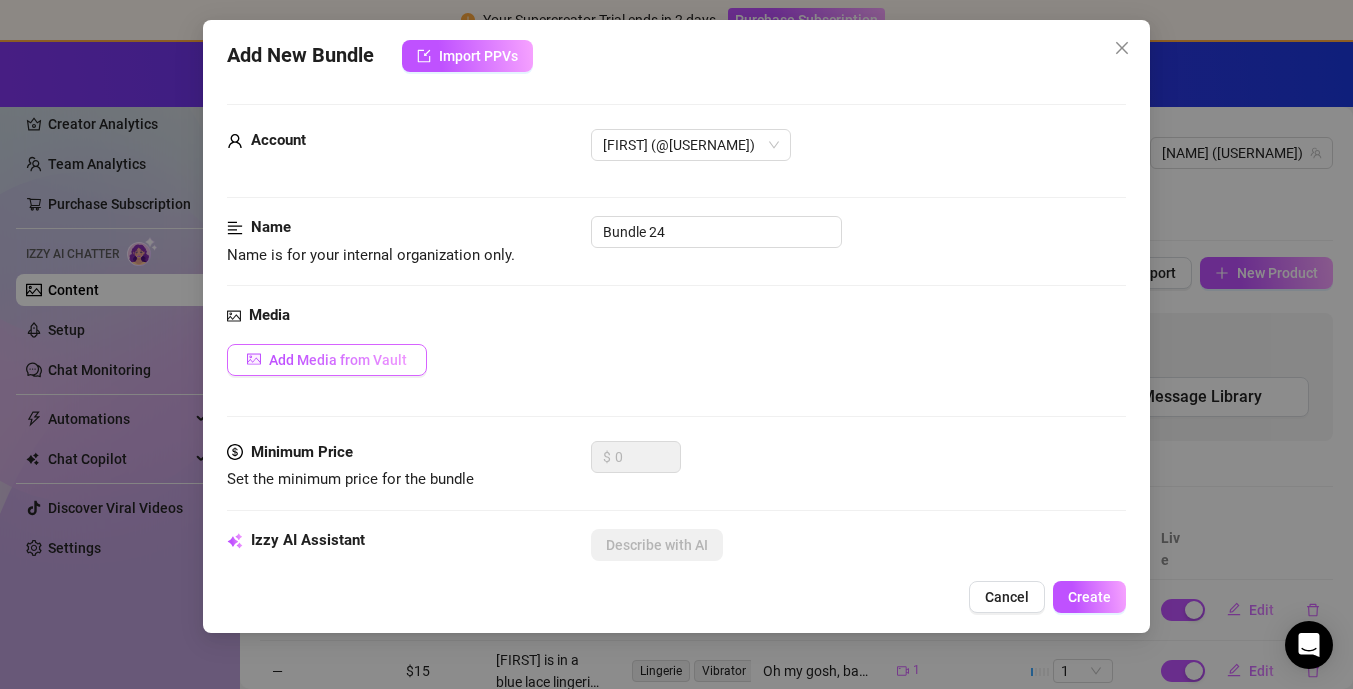 click on "Add Media from Vault" at bounding box center [338, 360] 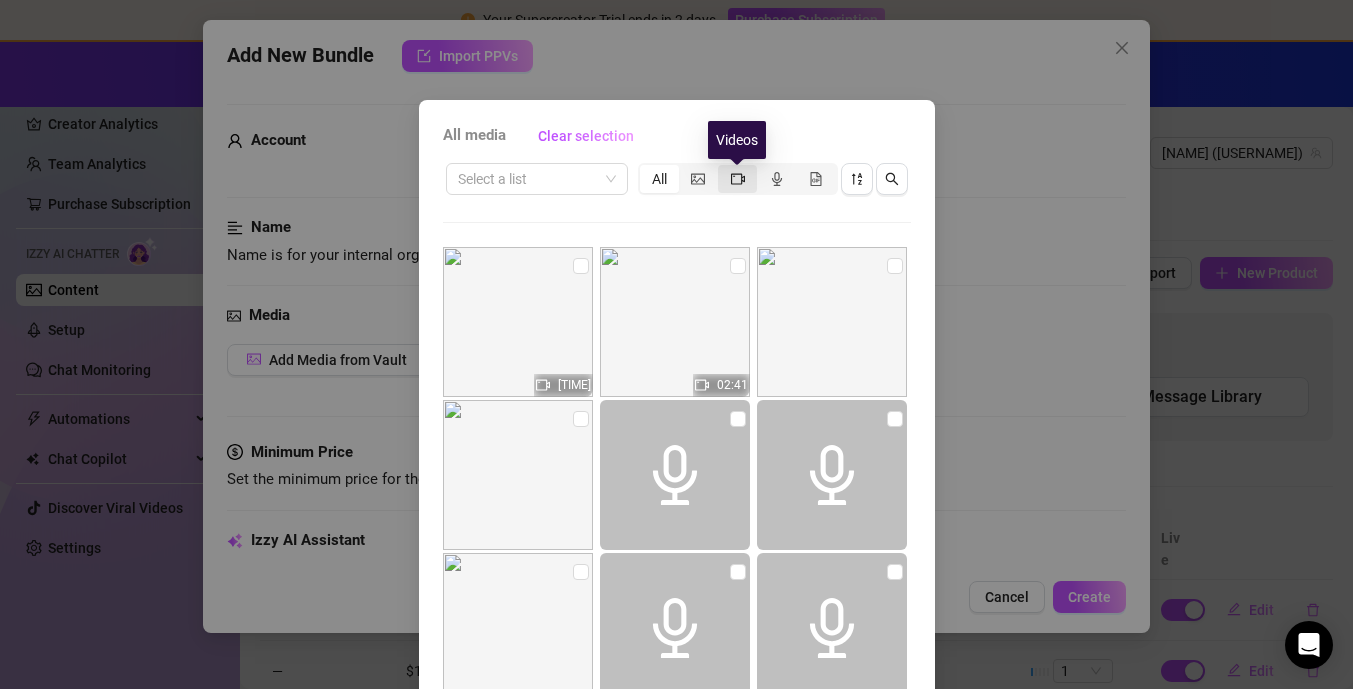 click 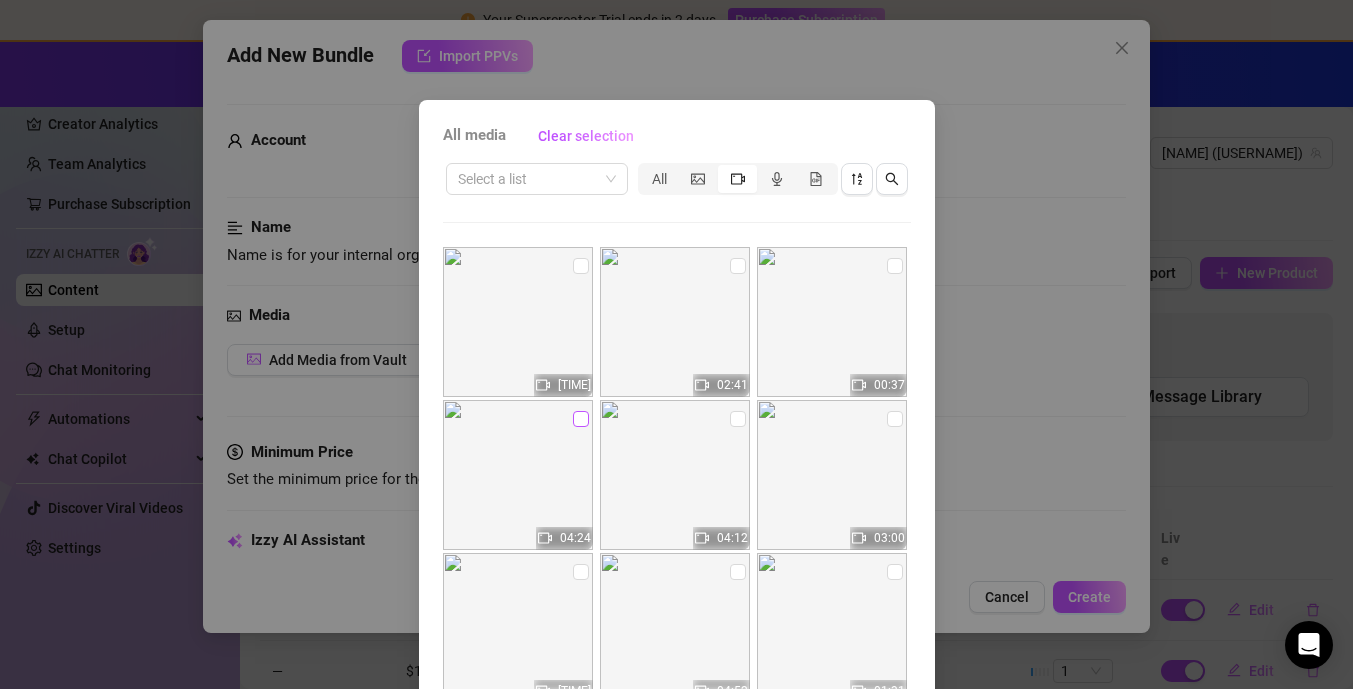click at bounding box center (581, 419) 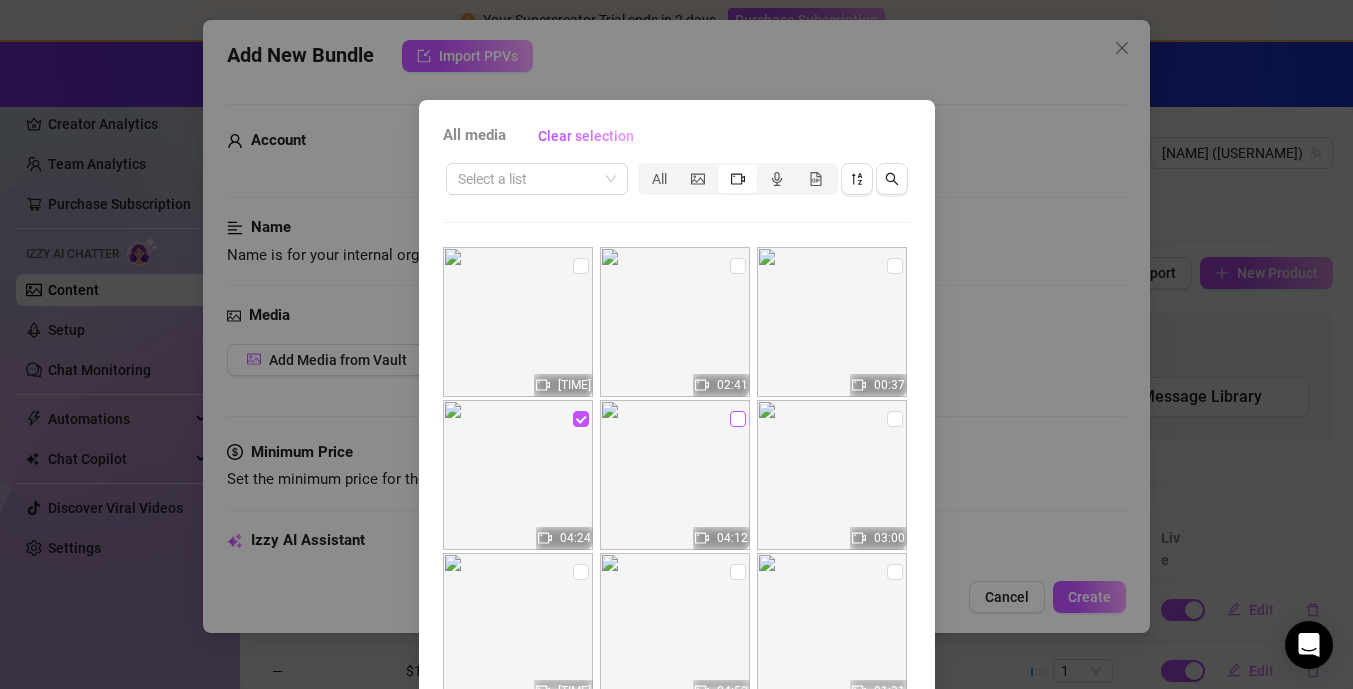click at bounding box center (738, 419) 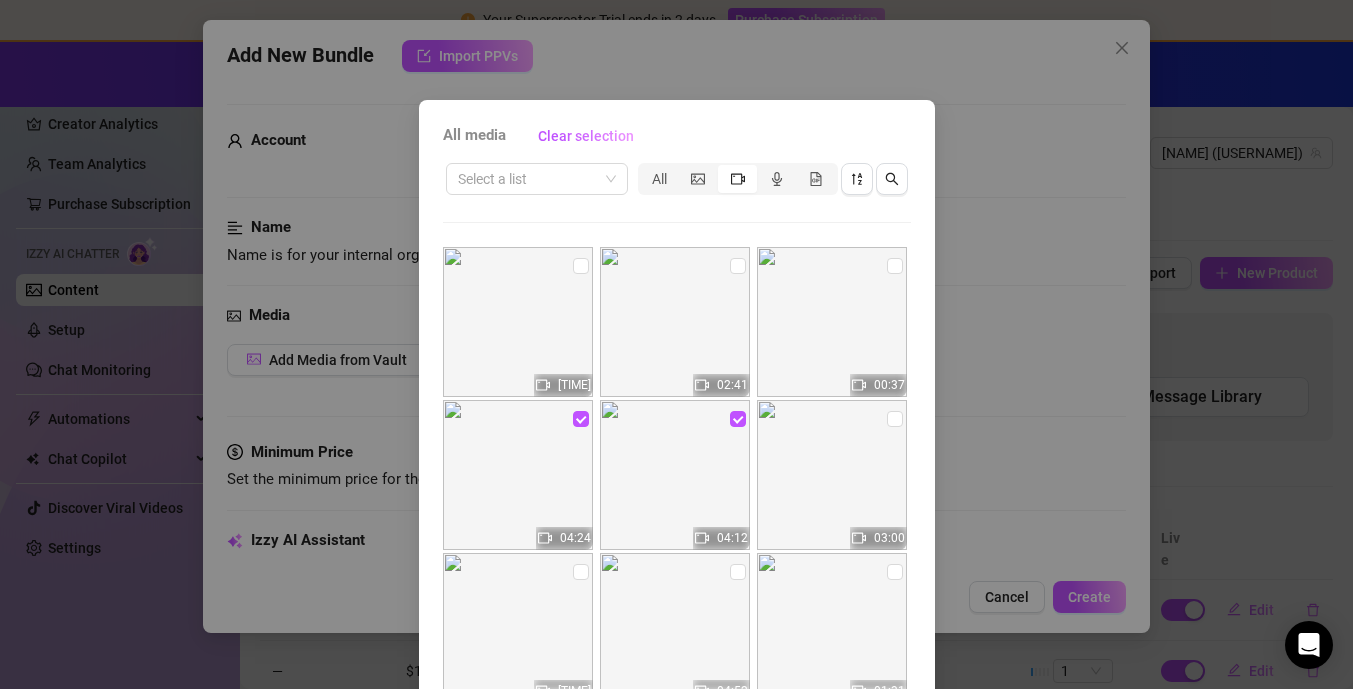scroll, scrollTop: 146, scrollLeft: 0, axis: vertical 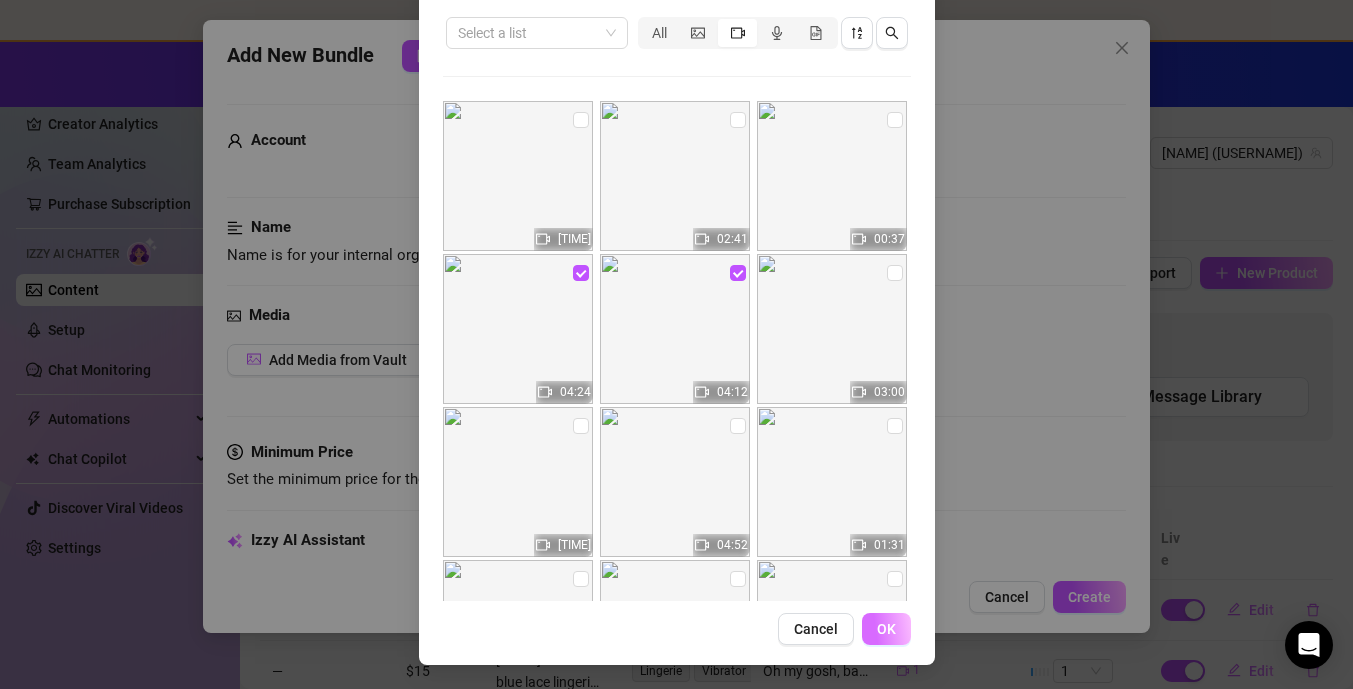click on "OK" at bounding box center [886, 629] 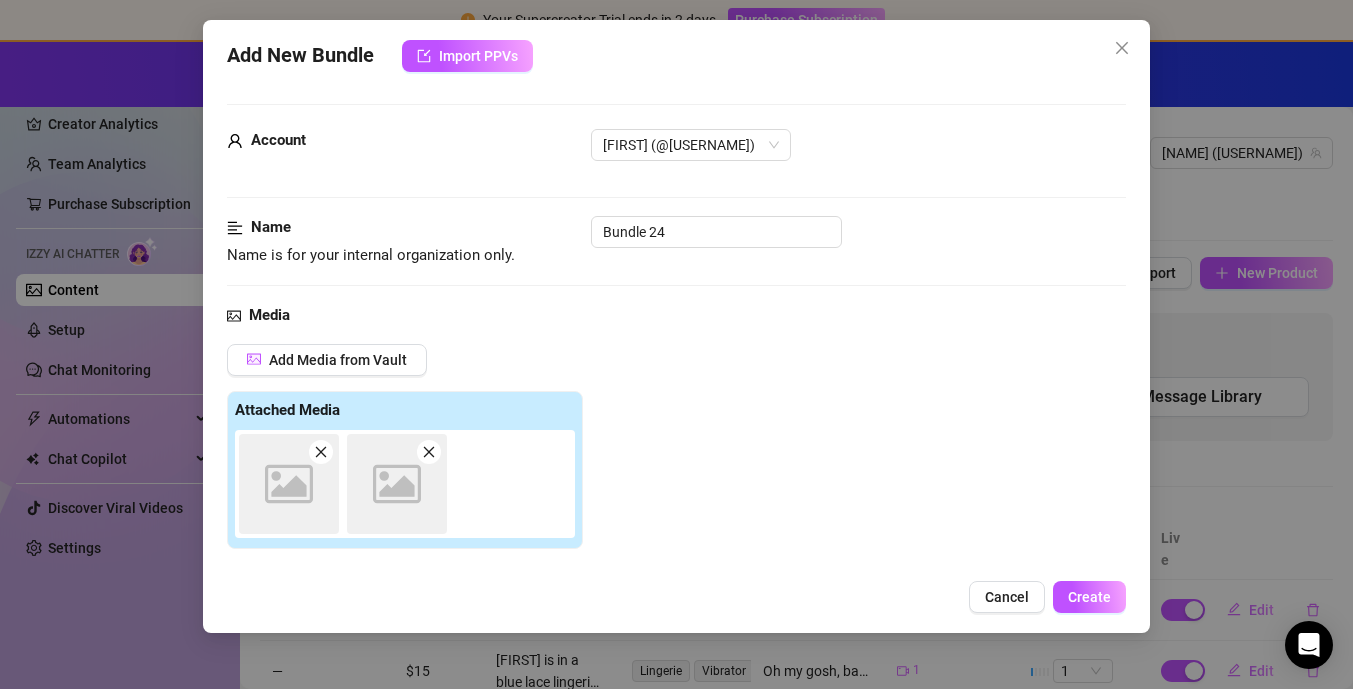 scroll, scrollTop: 321, scrollLeft: 0, axis: vertical 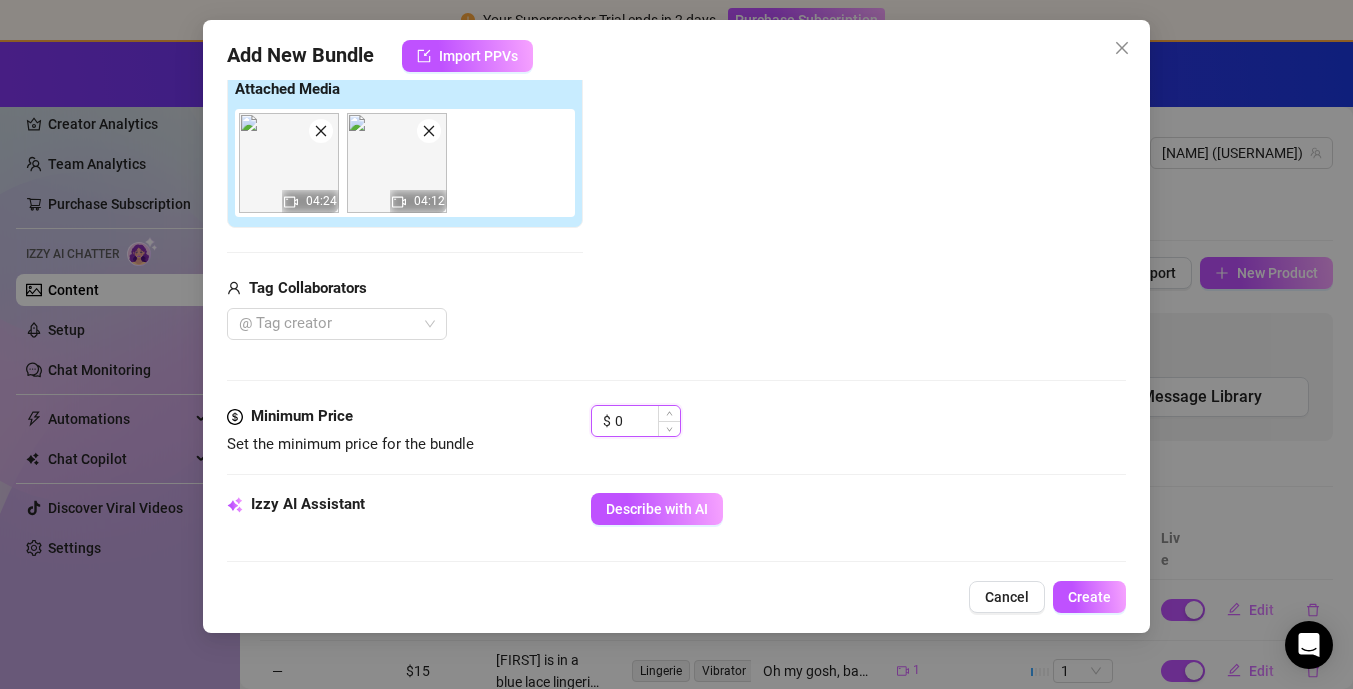 click on "0" at bounding box center [647, 421] 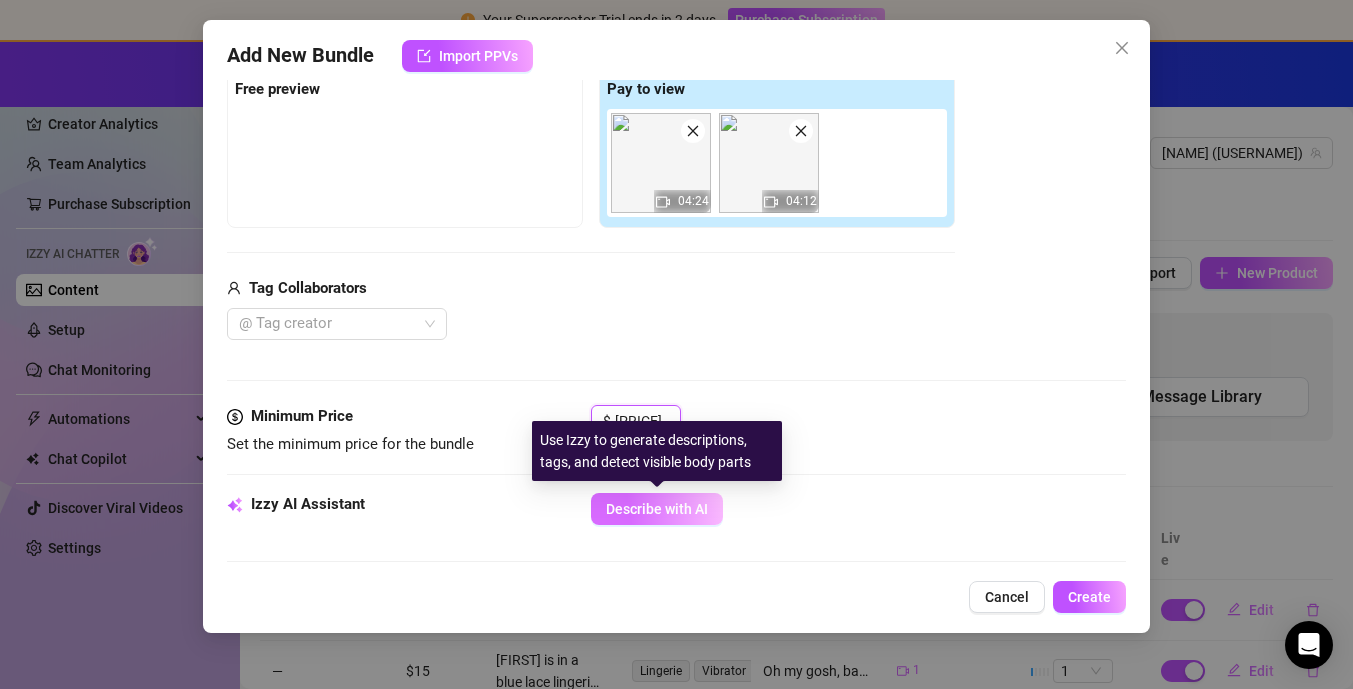 type on "30.55" 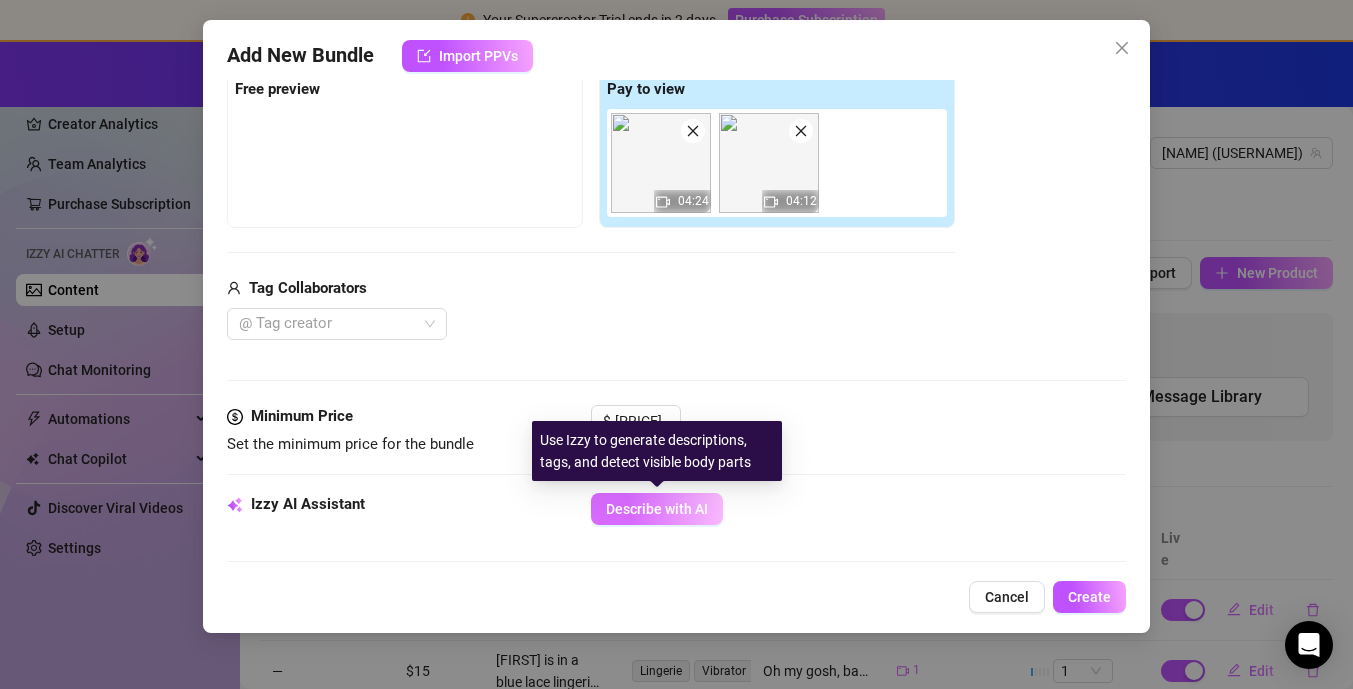 click on "Describe with AI" at bounding box center [657, 509] 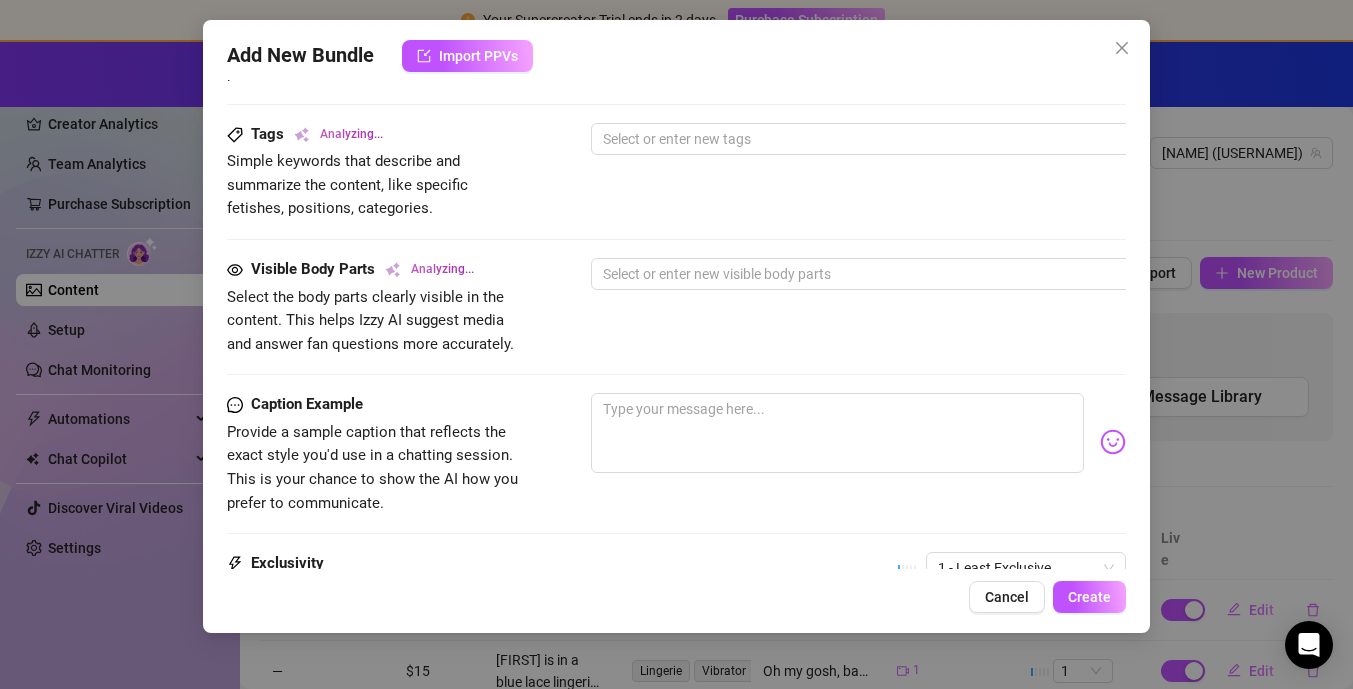 scroll, scrollTop: 1191, scrollLeft: 0, axis: vertical 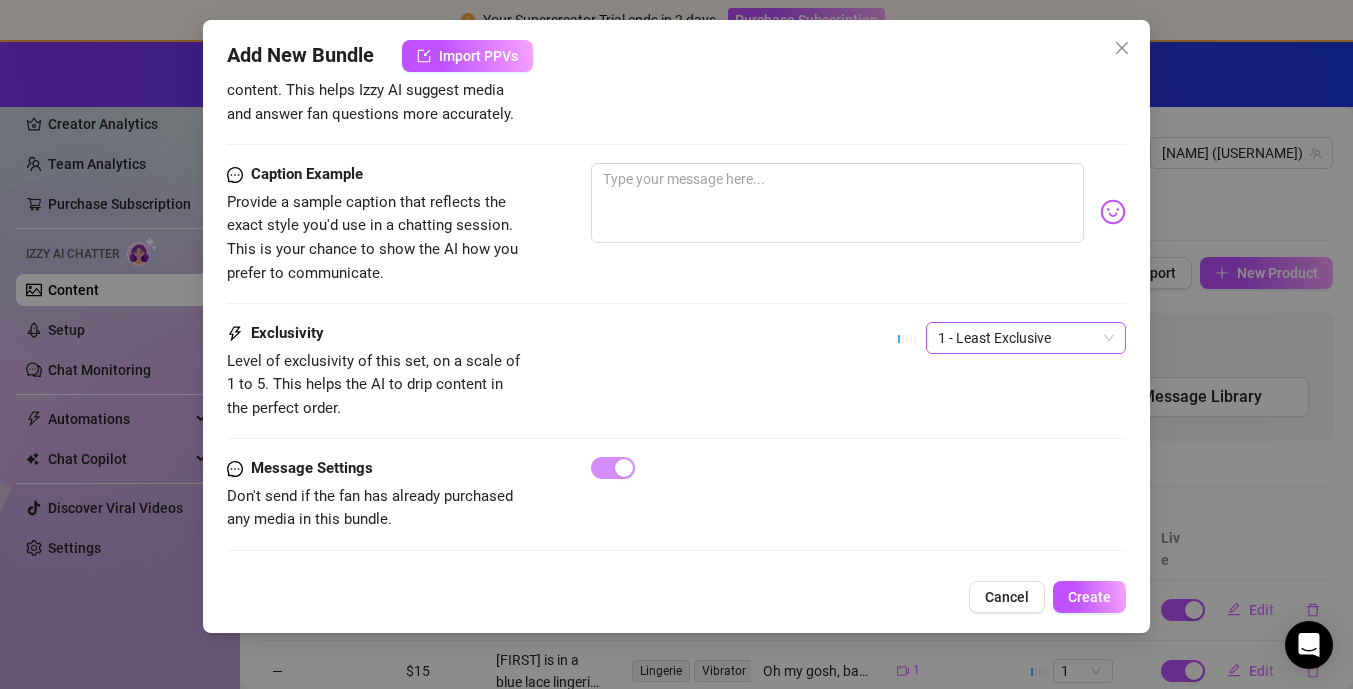 click on "1 - Least Exclusive" at bounding box center (1026, 338) 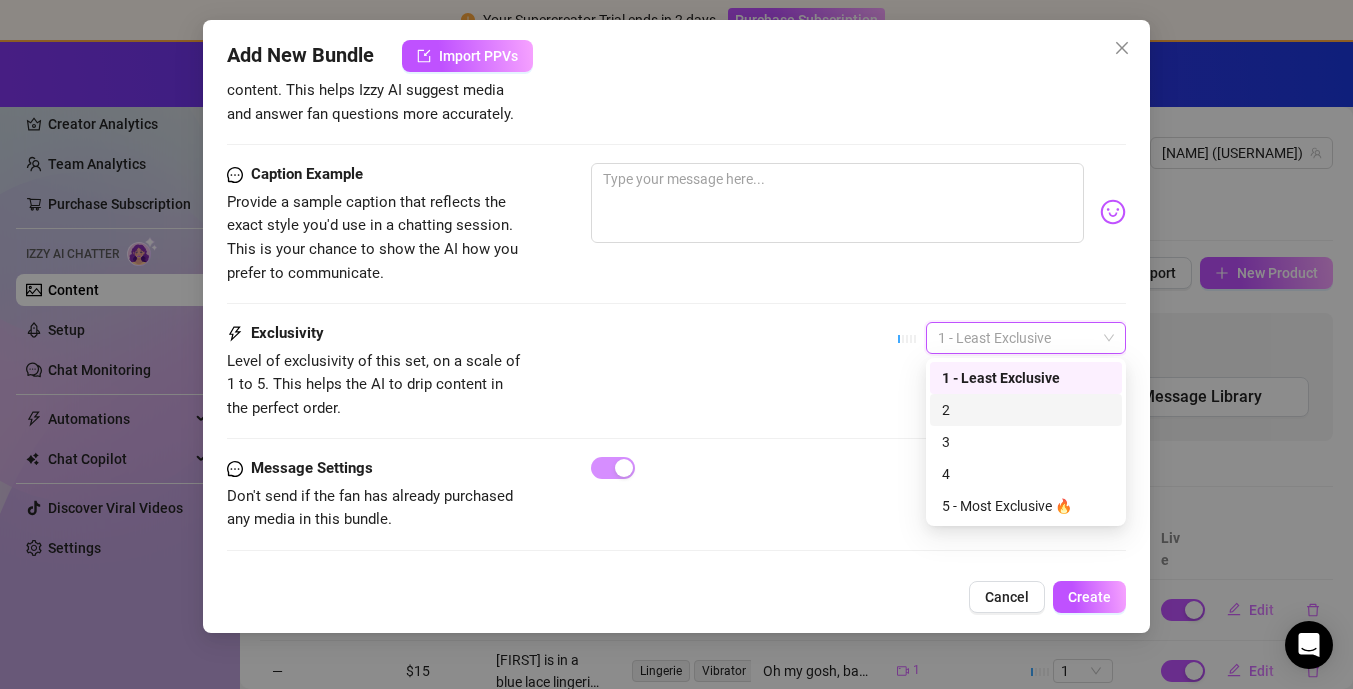 click on "2" at bounding box center (1026, 410) 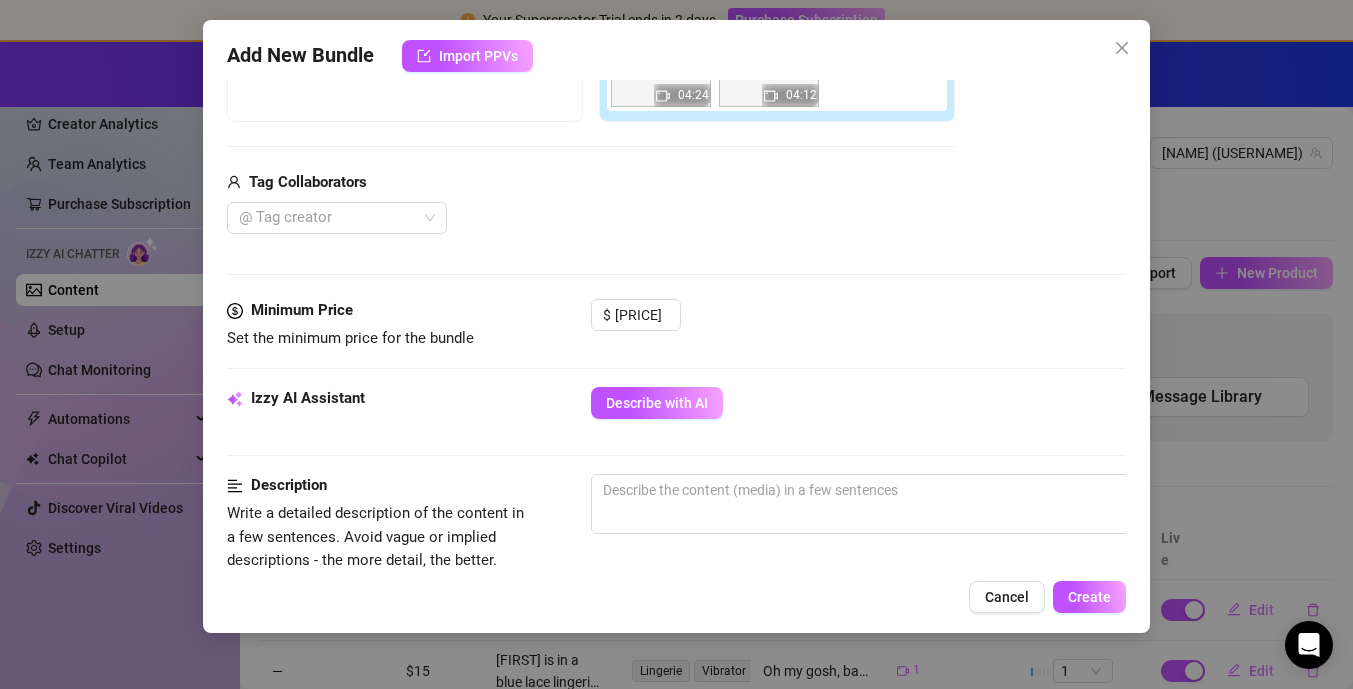 scroll, scrollTop: 0, scrollLeft: 0, axis: both 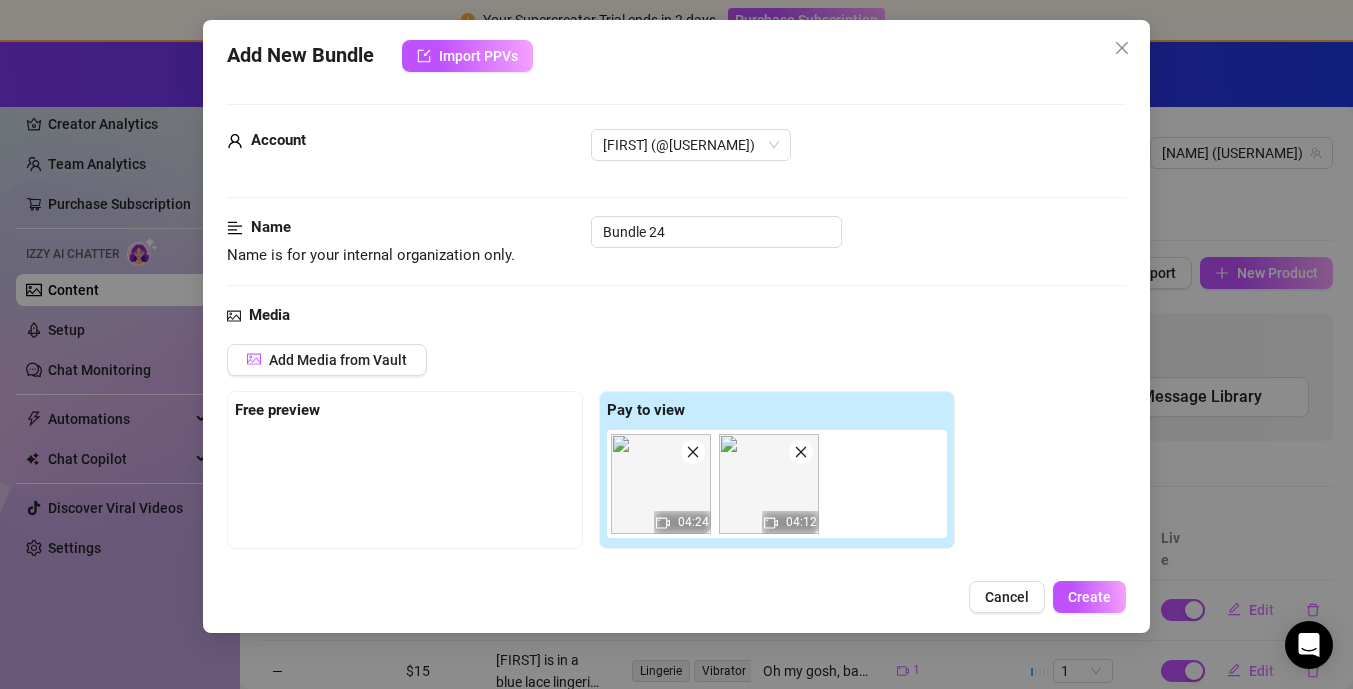 click 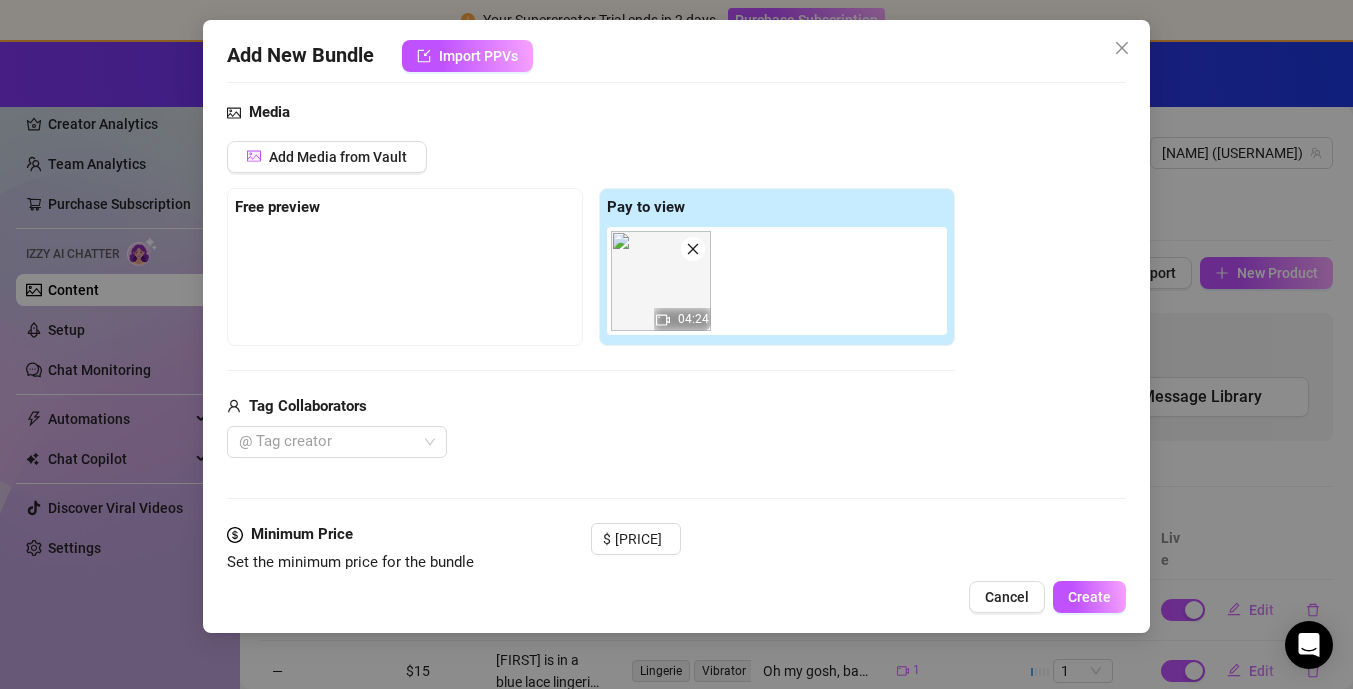 scroll, scrollTop: 306, scrollLeft: 0, axis: vertical 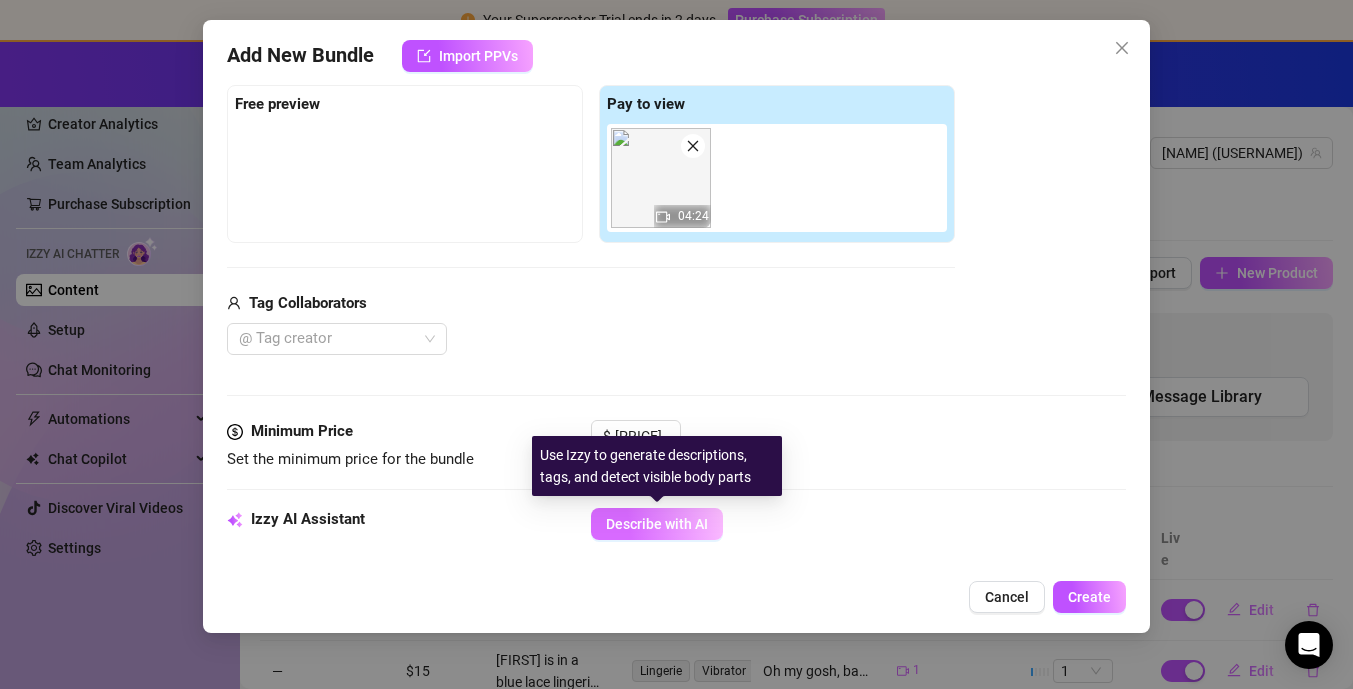 click on "Describe with AI" at bounding box center [657, 524] 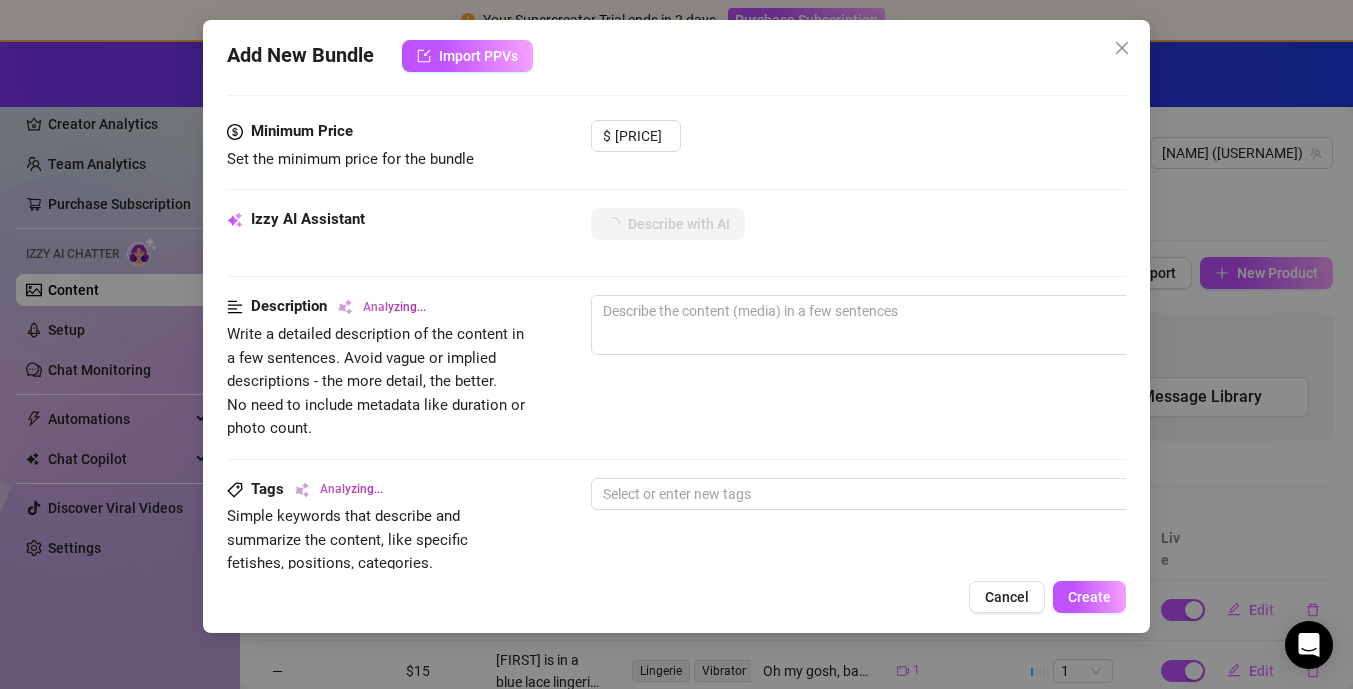 scroll, scrollTop: 608, scrollLeft: 0, axis: vertical 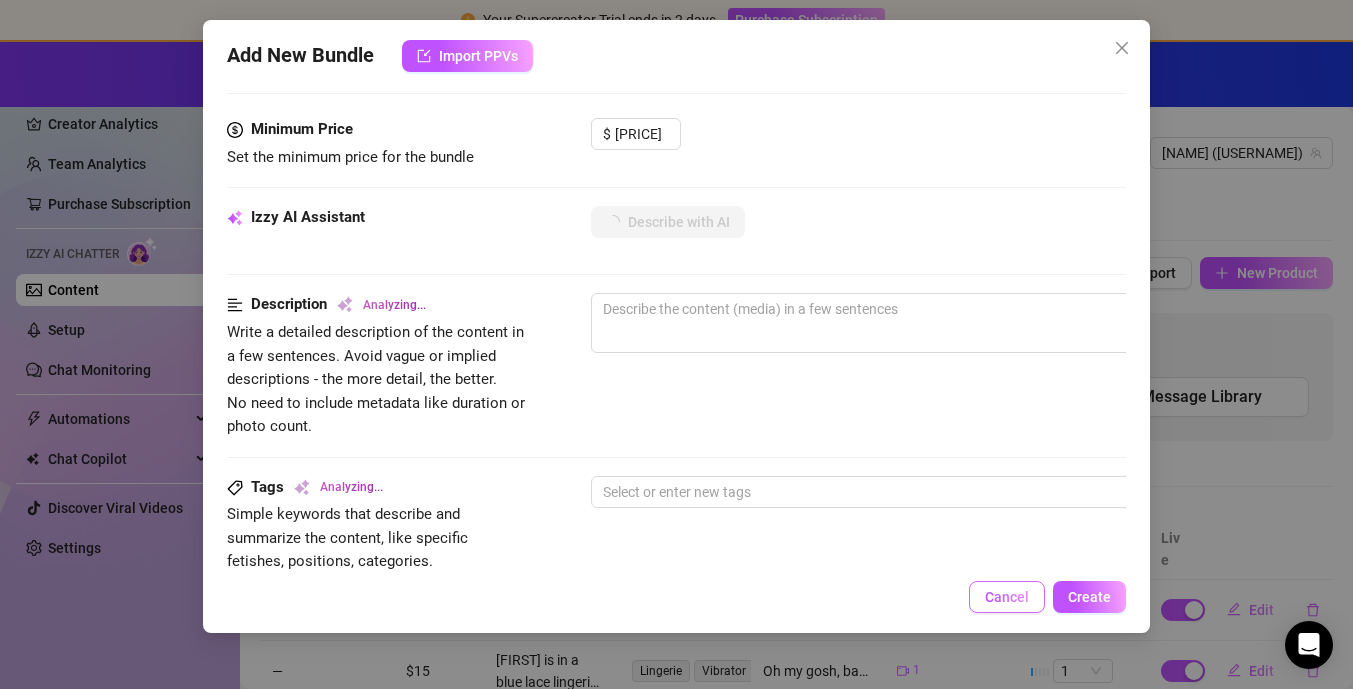 click on "Cancel" at bounding box center (1007, 597) 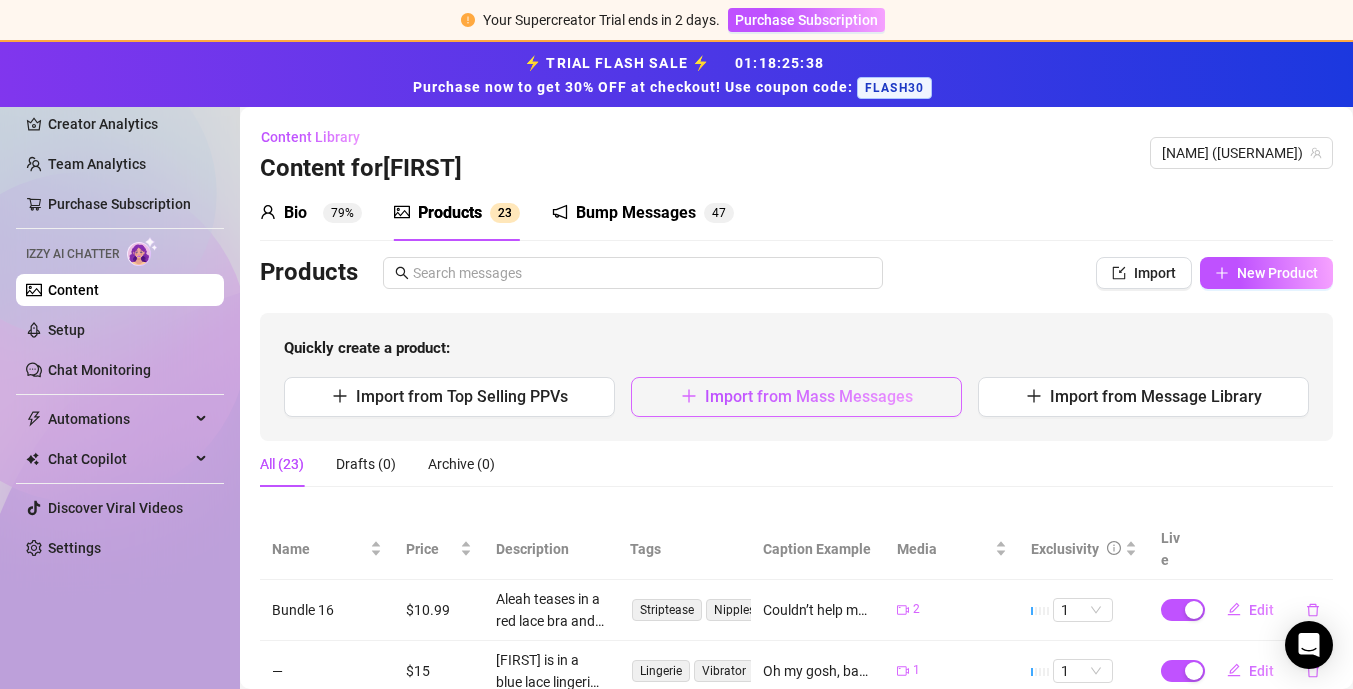 click on "Import from Mass Messages" at bounding box center (809, 396) 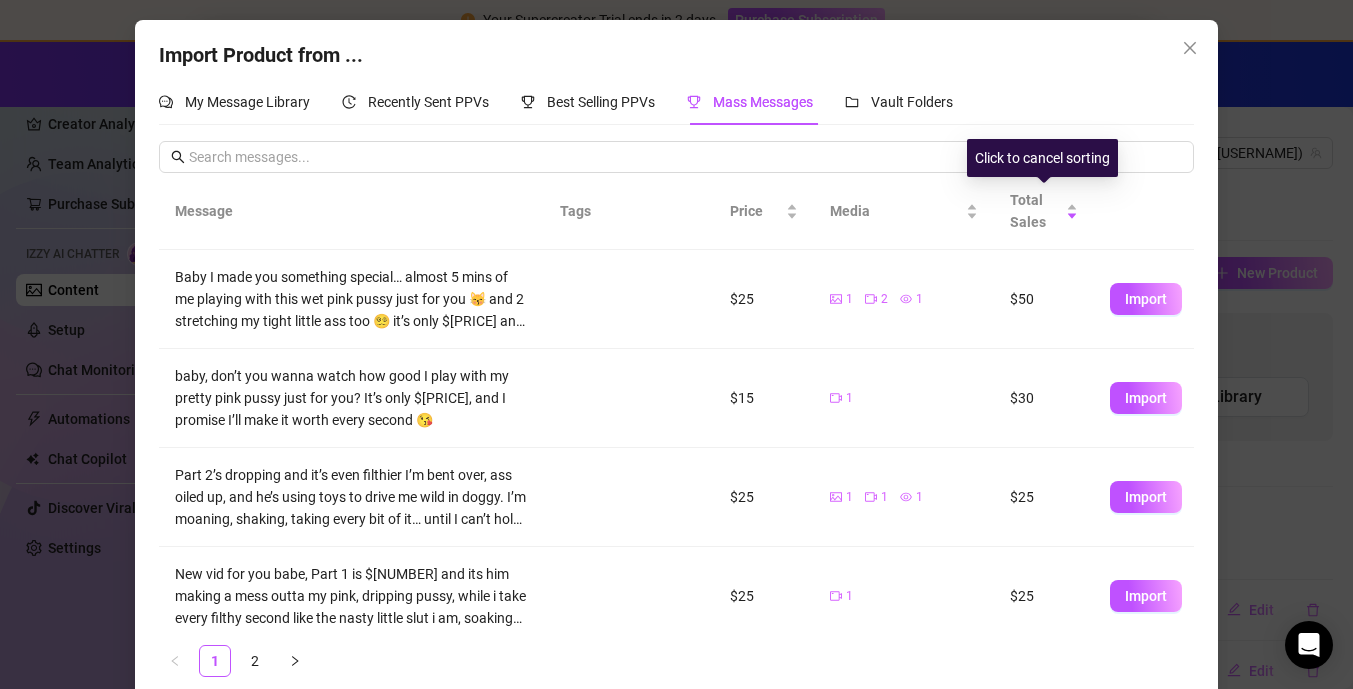 click on "Import" at bounding box center [1146, 299] 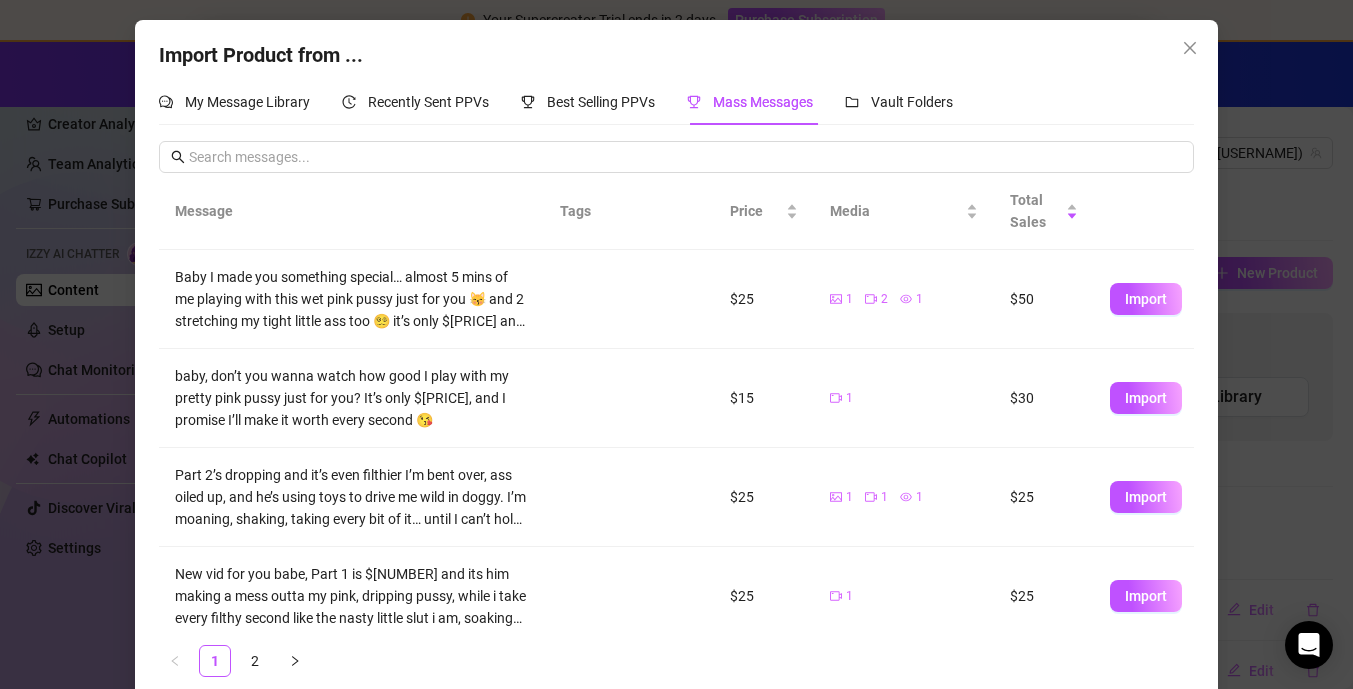 type on "Baby I made you something special… almost 5 mins of me playing with this wet pink pussy just for you 😽 and 2 stretching my tight little ass too 😵‍💫 it’s only [PRICE] and I swear it’ll feel like you’re right here with me 🥺💞" 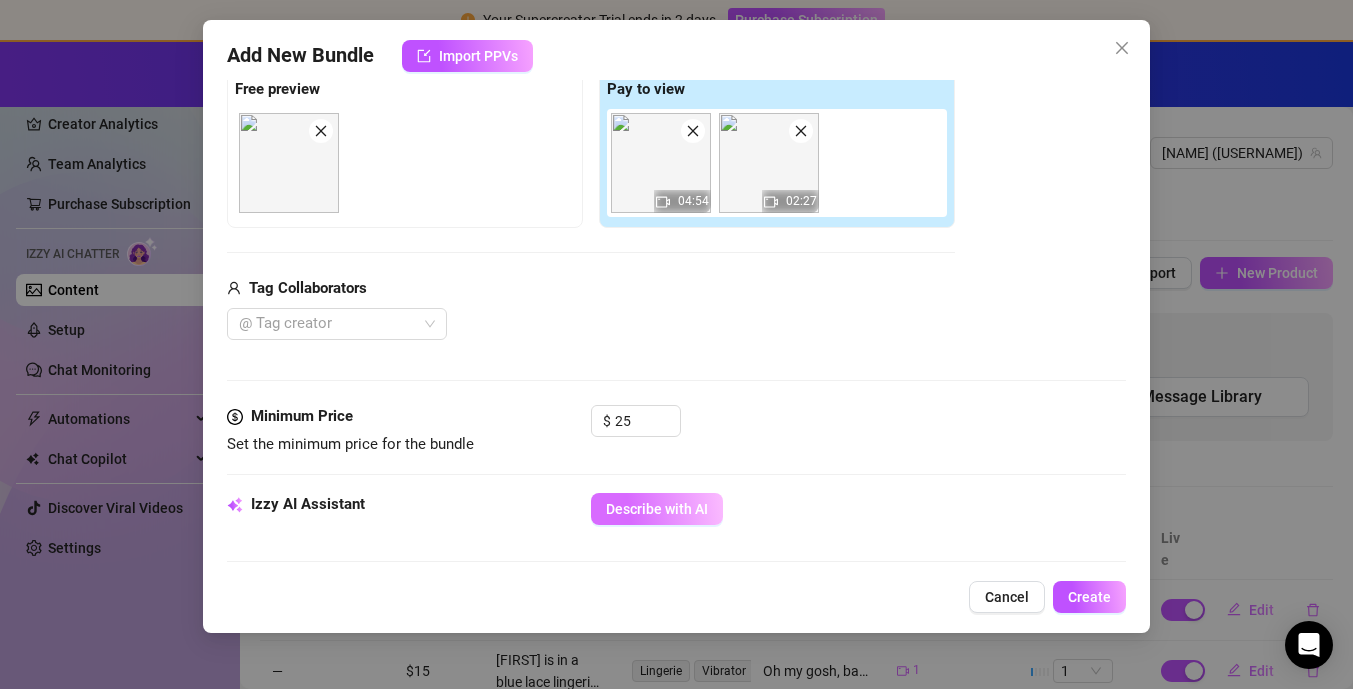 click on "Describe with AI" at bounding box center [657, 509] 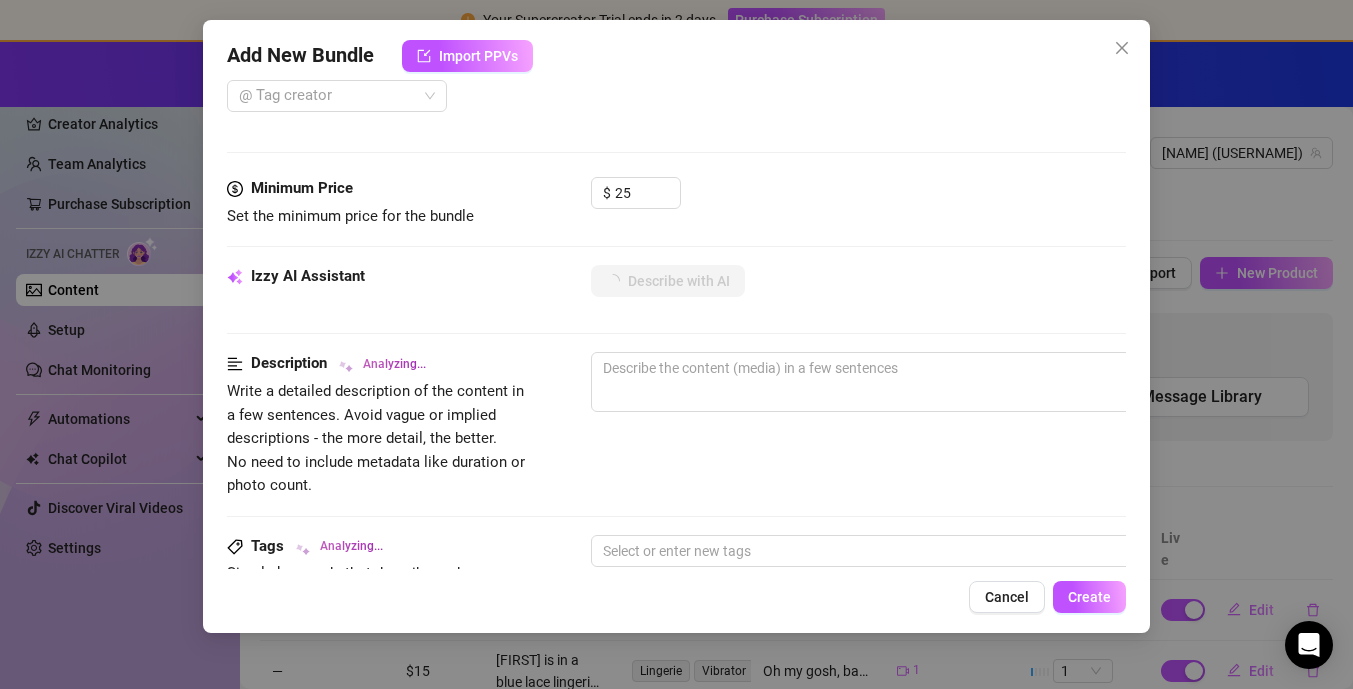 scroll, scrollTop: 554, scrollLeft: 0, axis: vertical 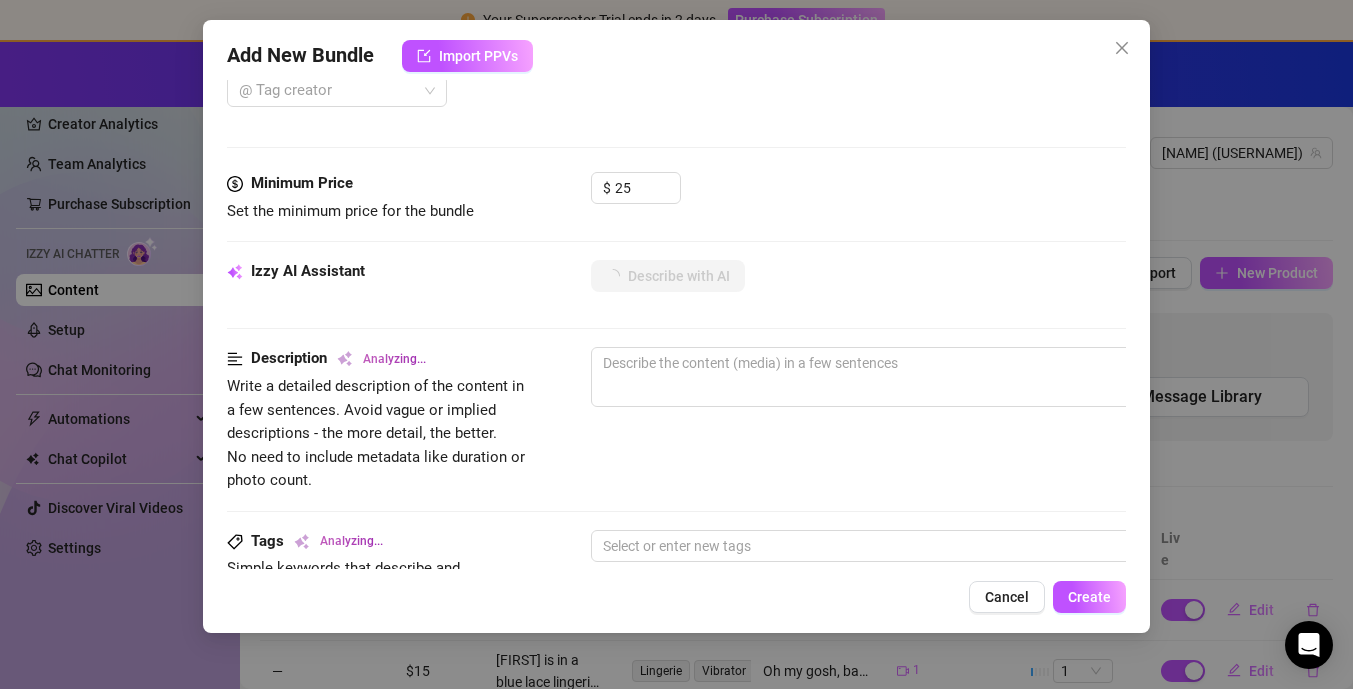 click at bounding box center (941, 427) 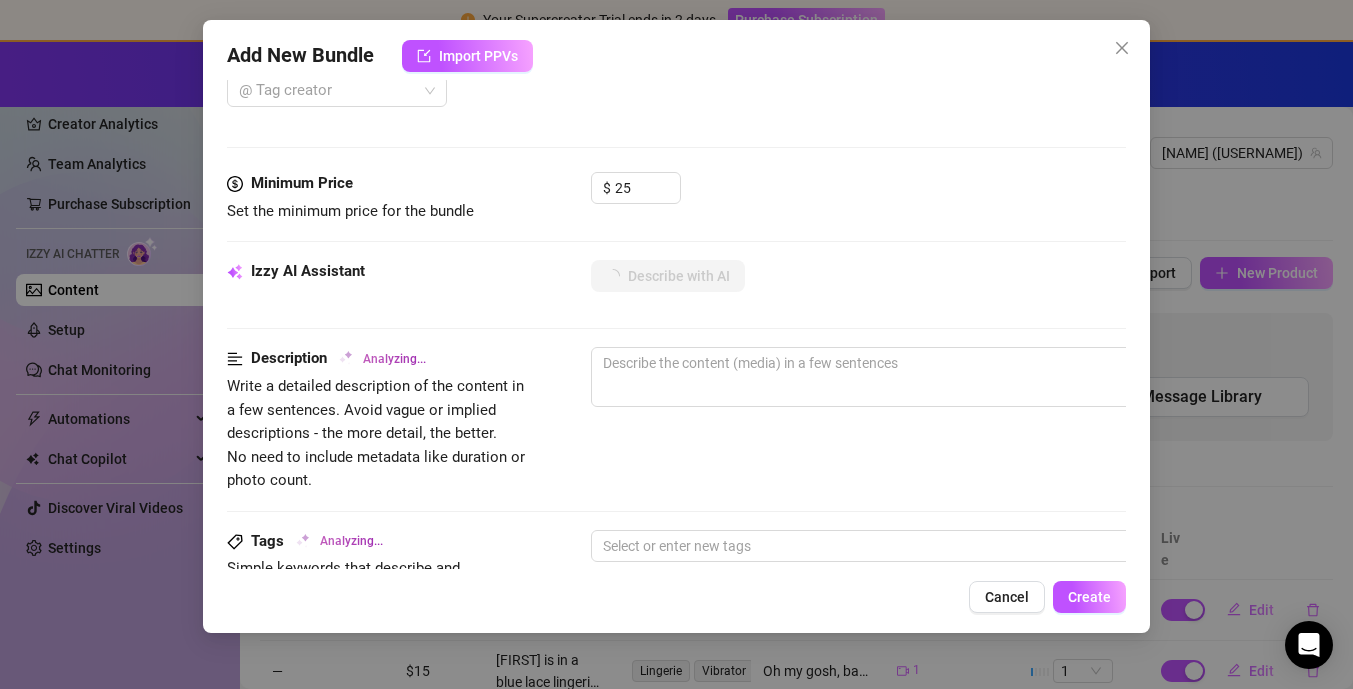 click at bounding box center [941, 427] 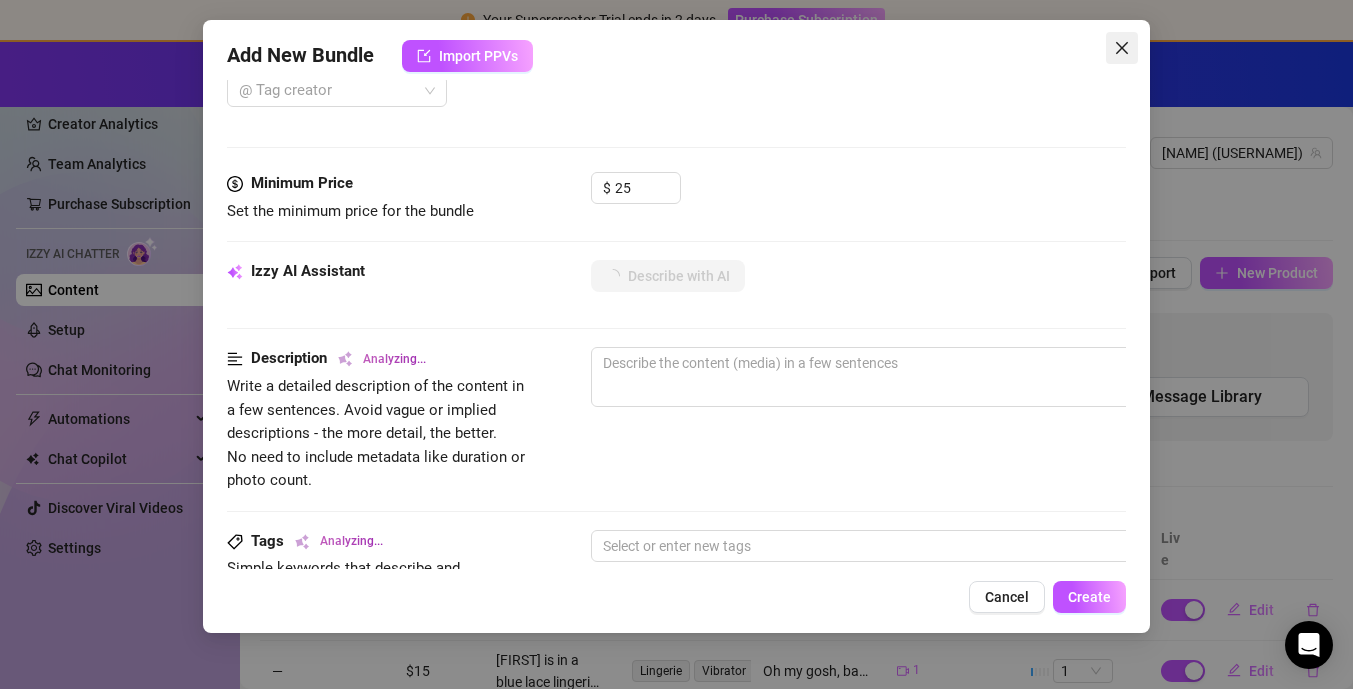 click at bounding box center [1122, 48] 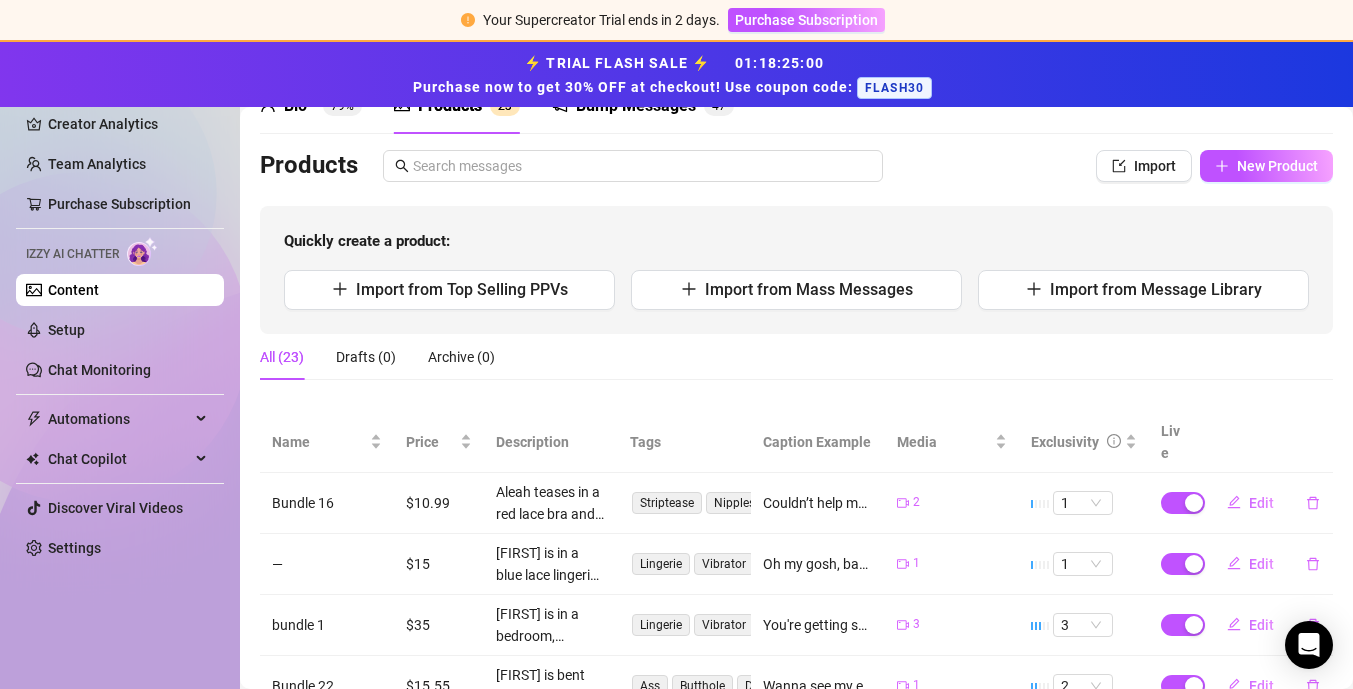scroll, scrollTop: 0, scrollLeft: 0, axis: both 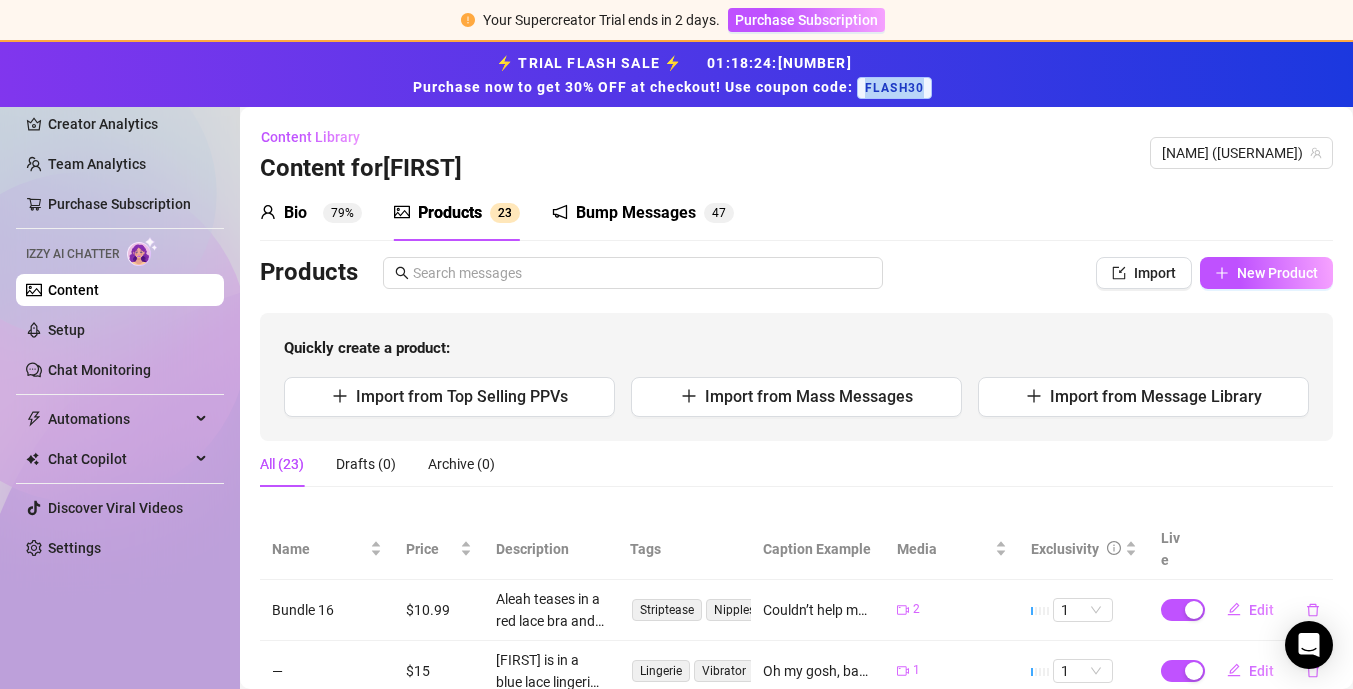 drag, startPoint x: 866, startPoint y: 85, endPoint x: 940, endPoint y: 78, distance: 74.330345 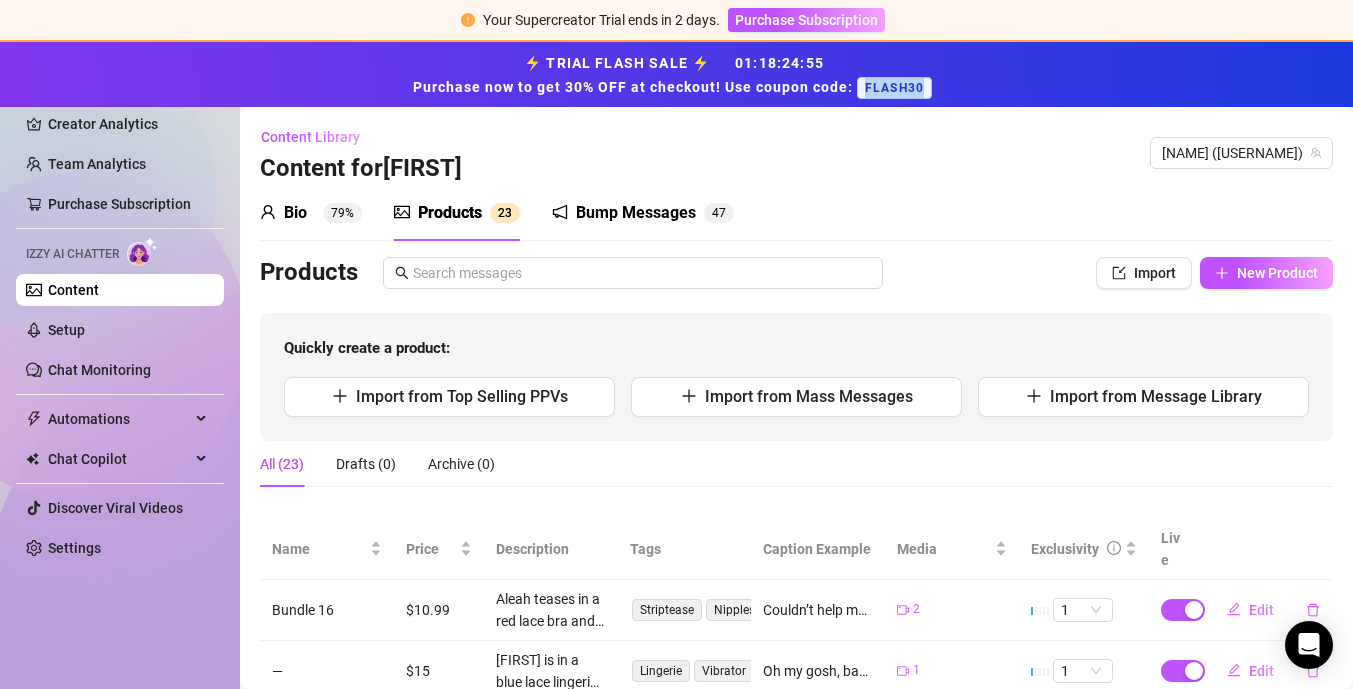 copy on "FLASH30" 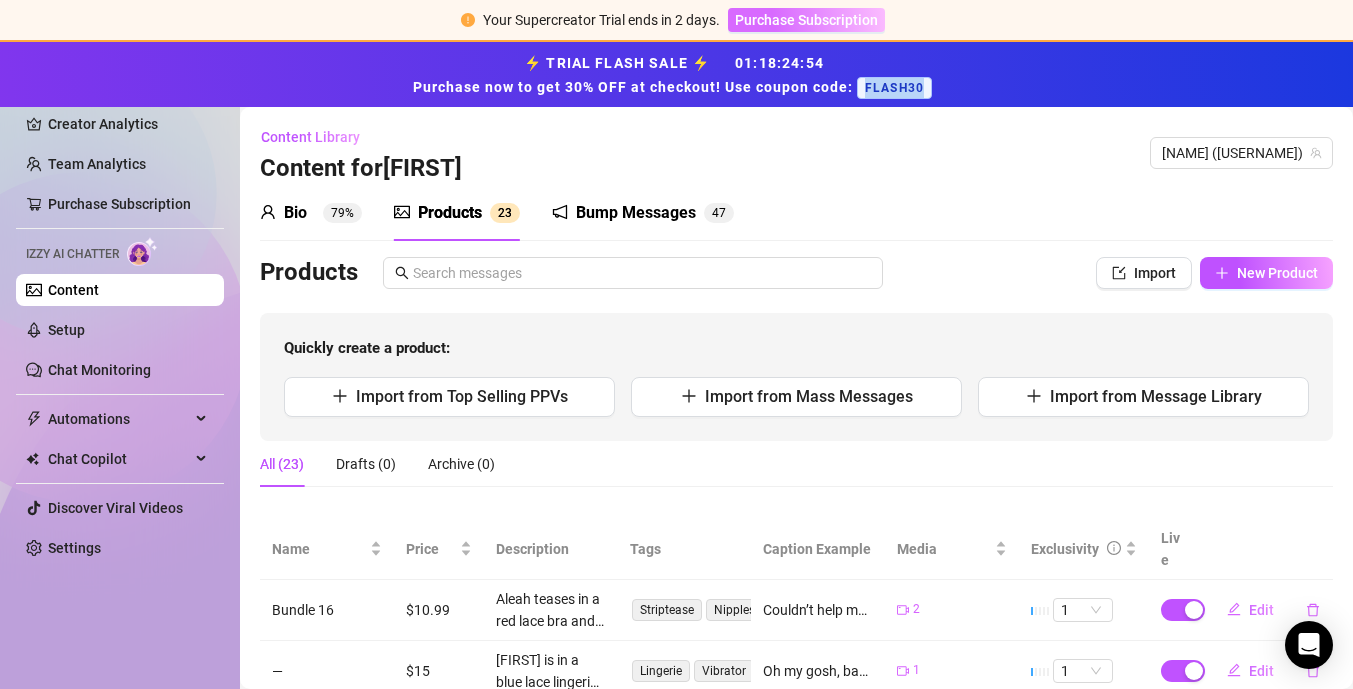 click on "Purchase Subscription" at bounding box center (806, 20) 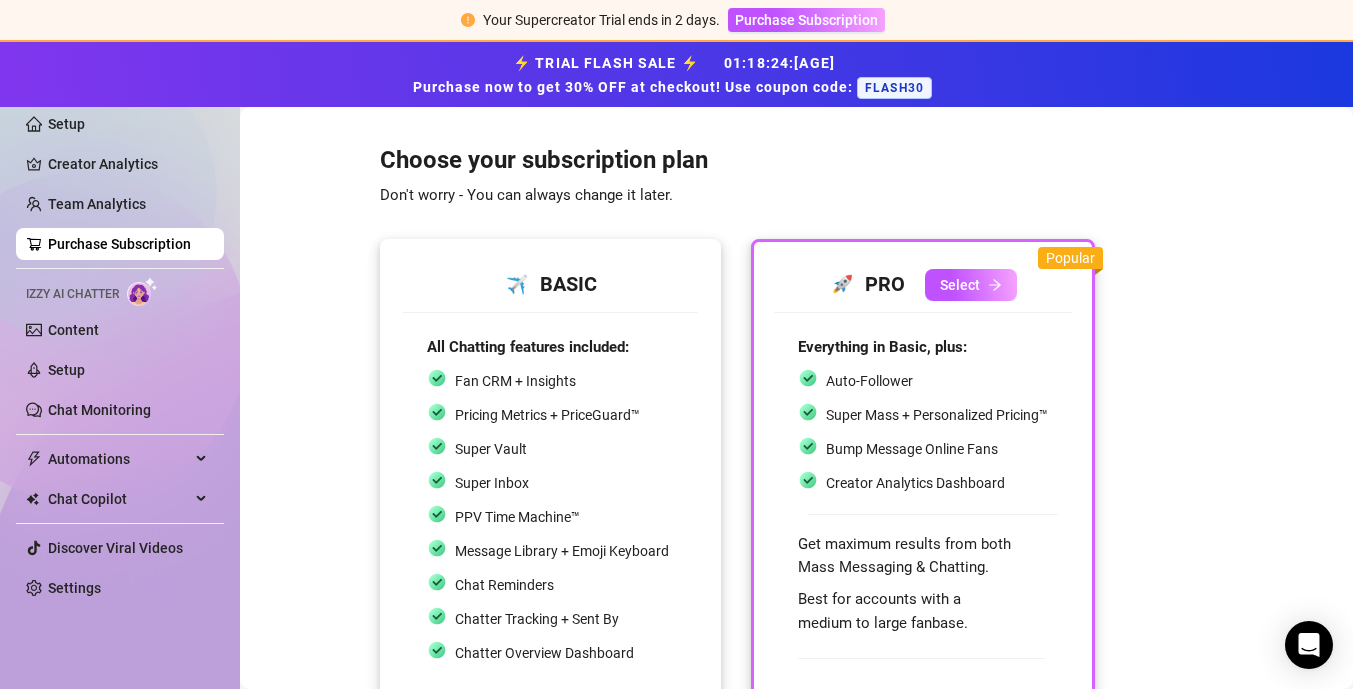 click on "Super Inbox" at bounding box center (548, 483) 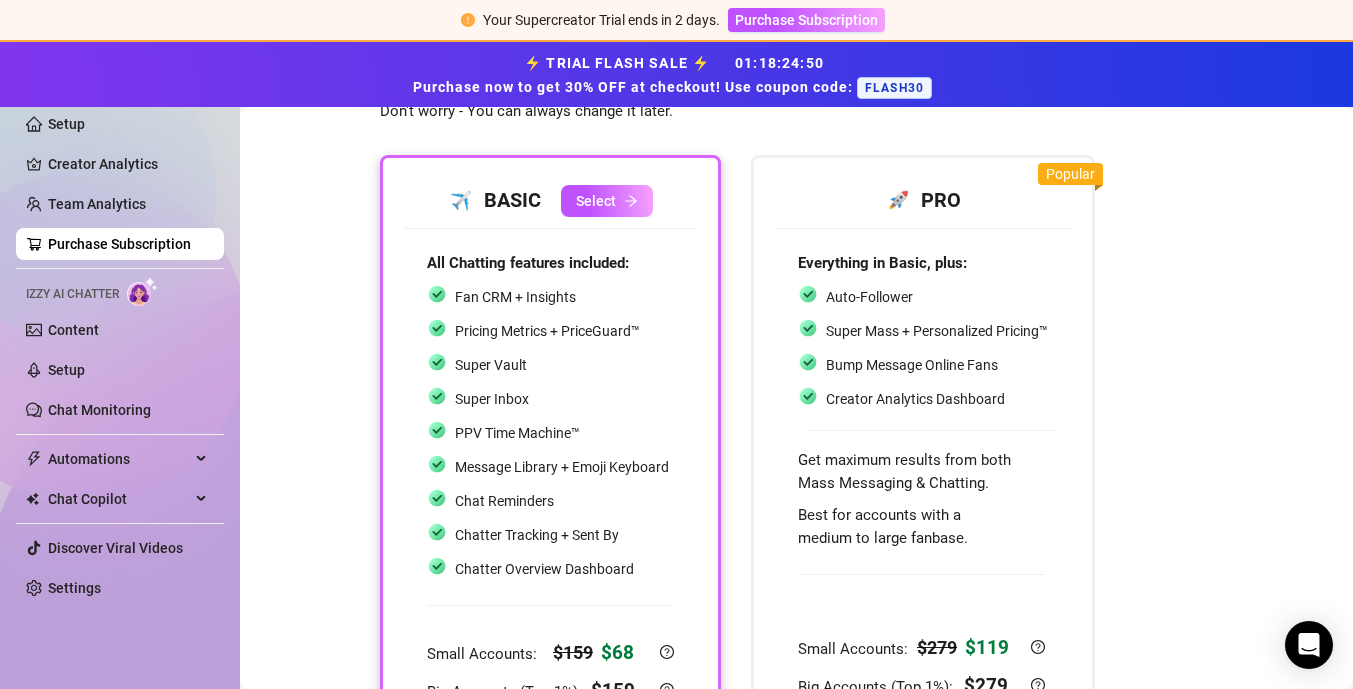 scroll, scrollTop: 88, scrollLeft: 0, axis: vertical 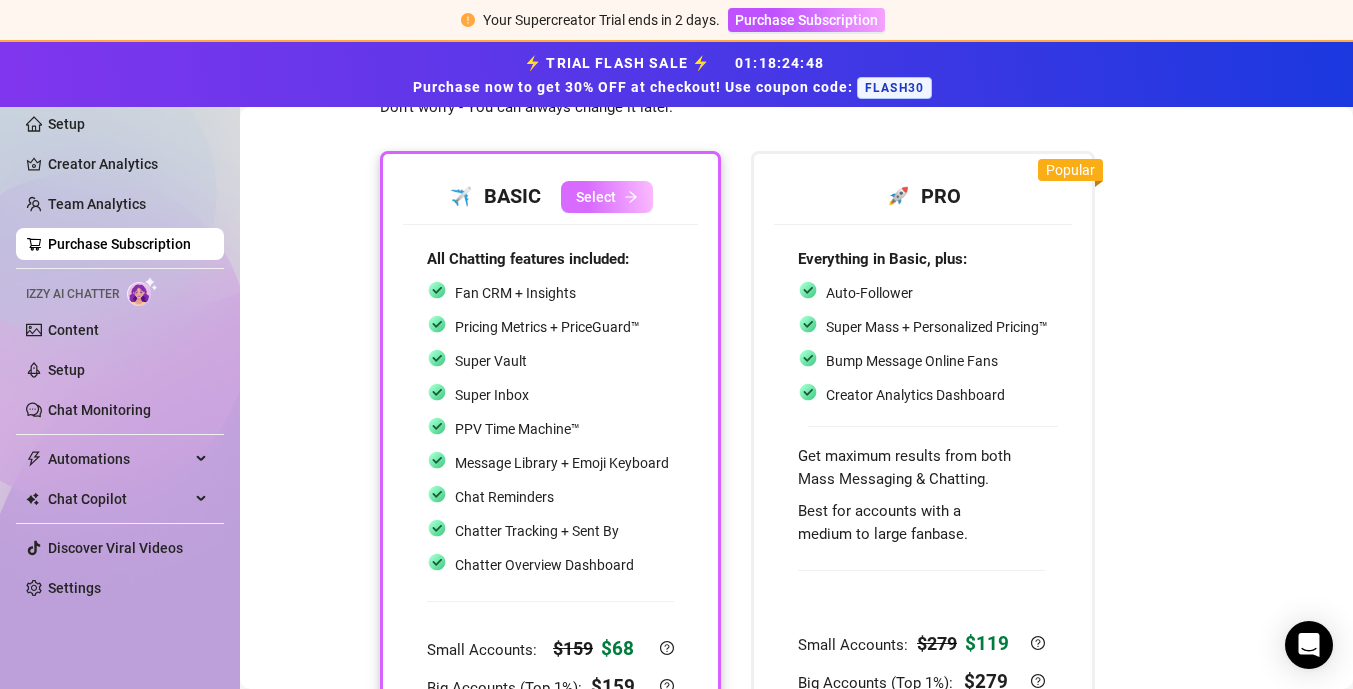 click 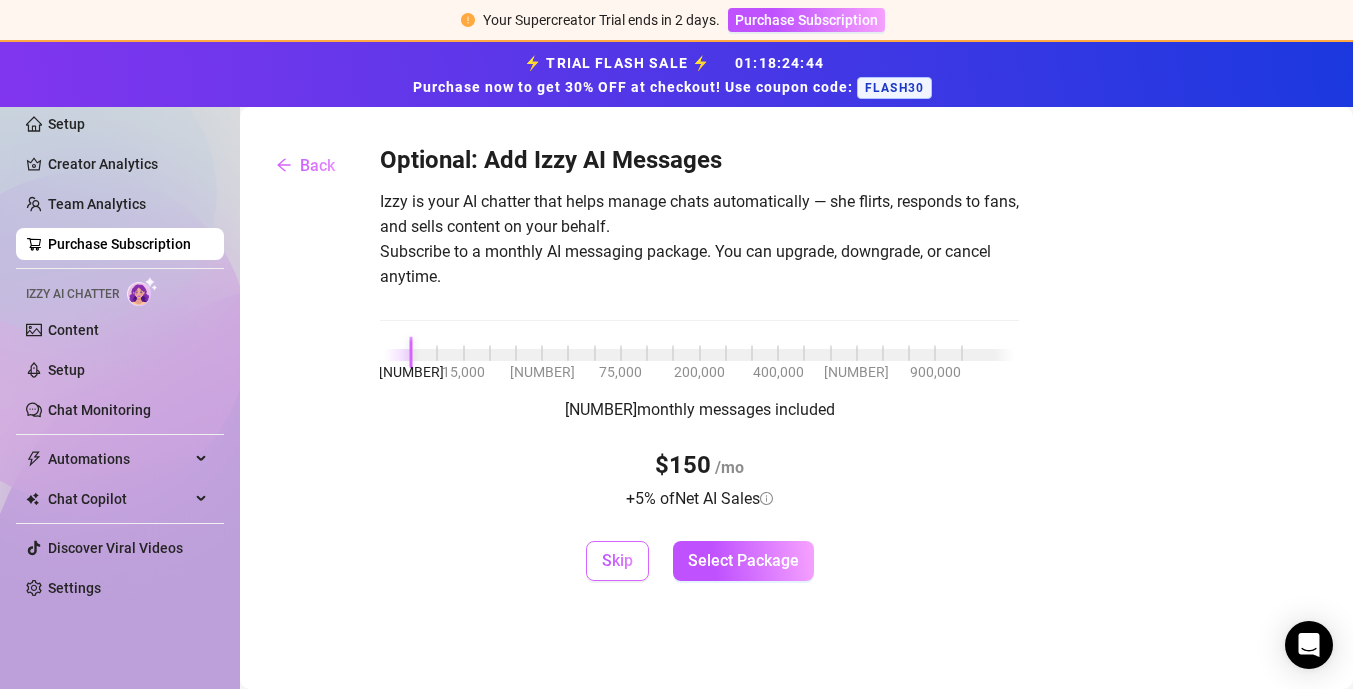 click on "Skip" at bounding box center (617, 560) 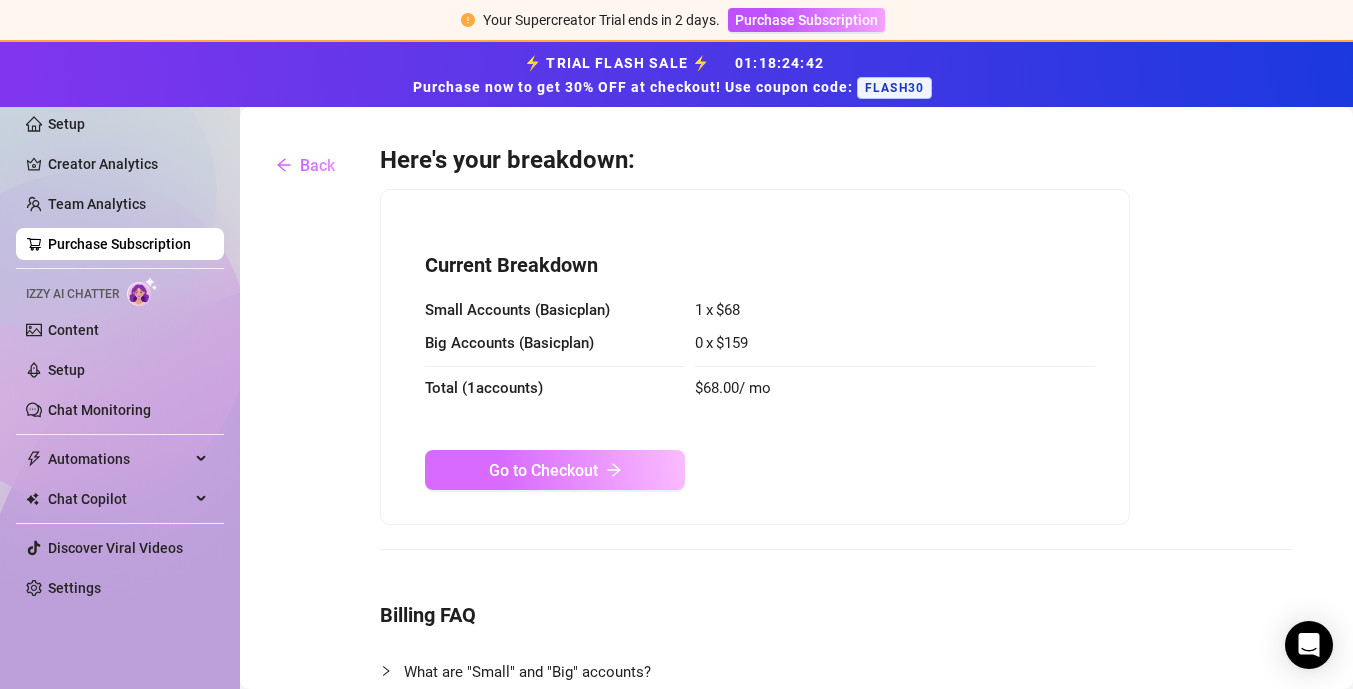 click on "Go to Checkout" at bounding box center [555, 470] 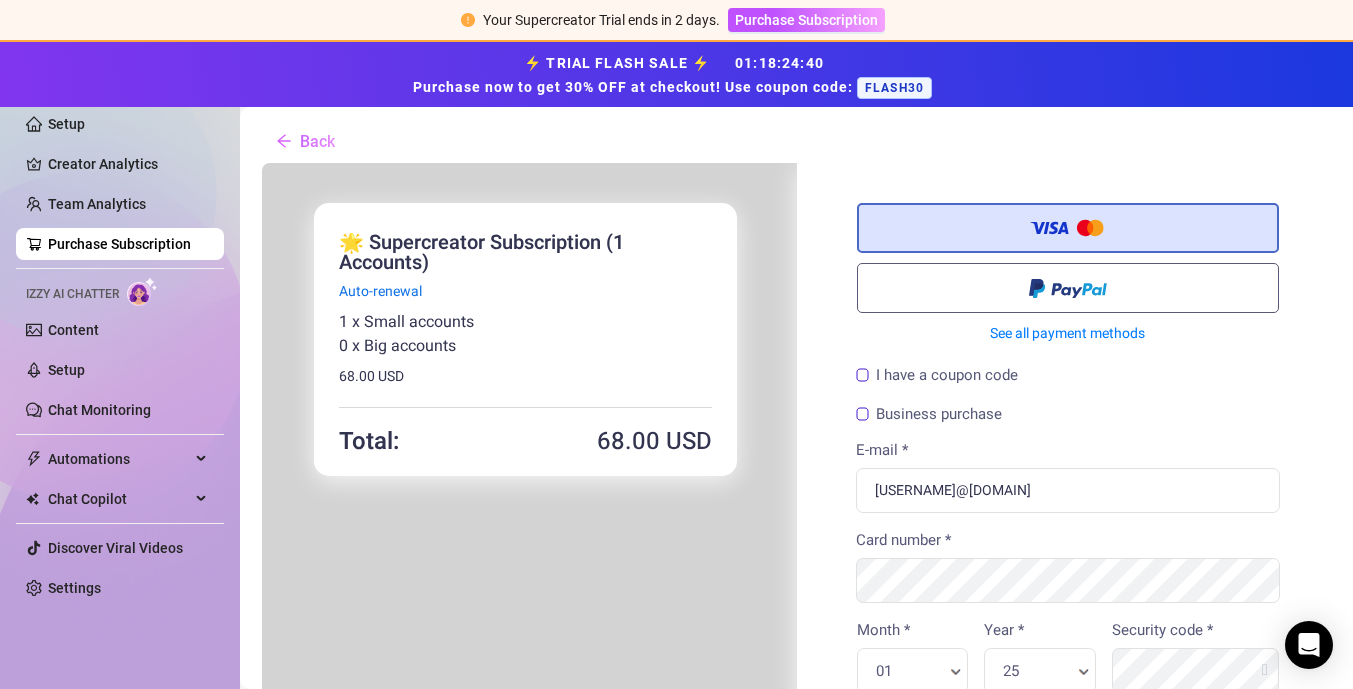 scroll, scrollTop: 34, scrollLeft: 0, axis: vertical 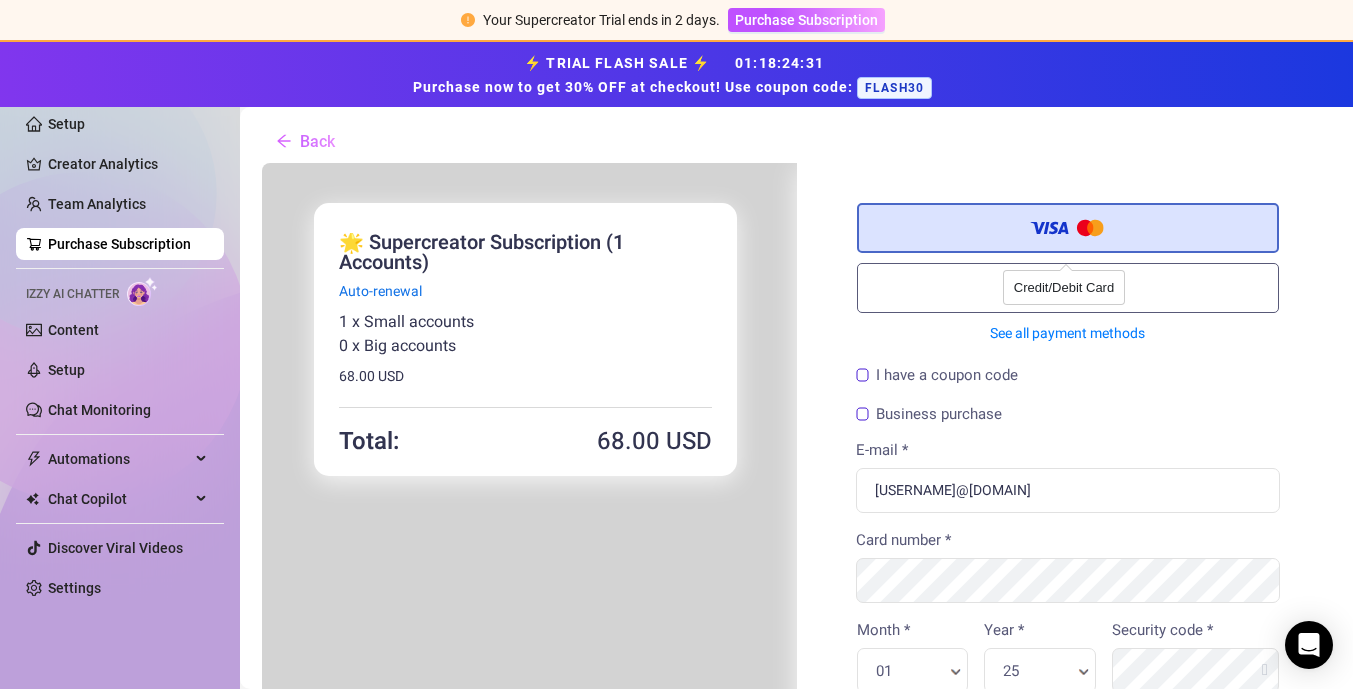 click at bounding box center (1066, 229) 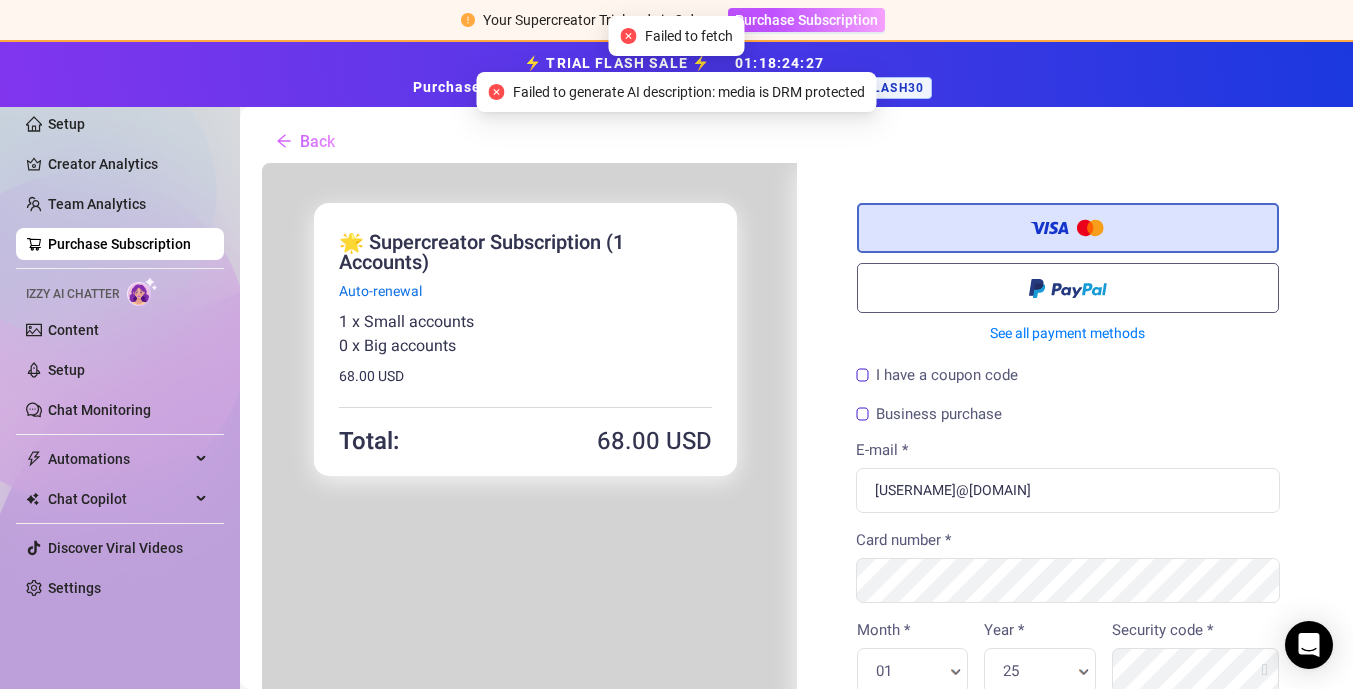 click on "I have a coupon code" at bounding box center (935, 373) 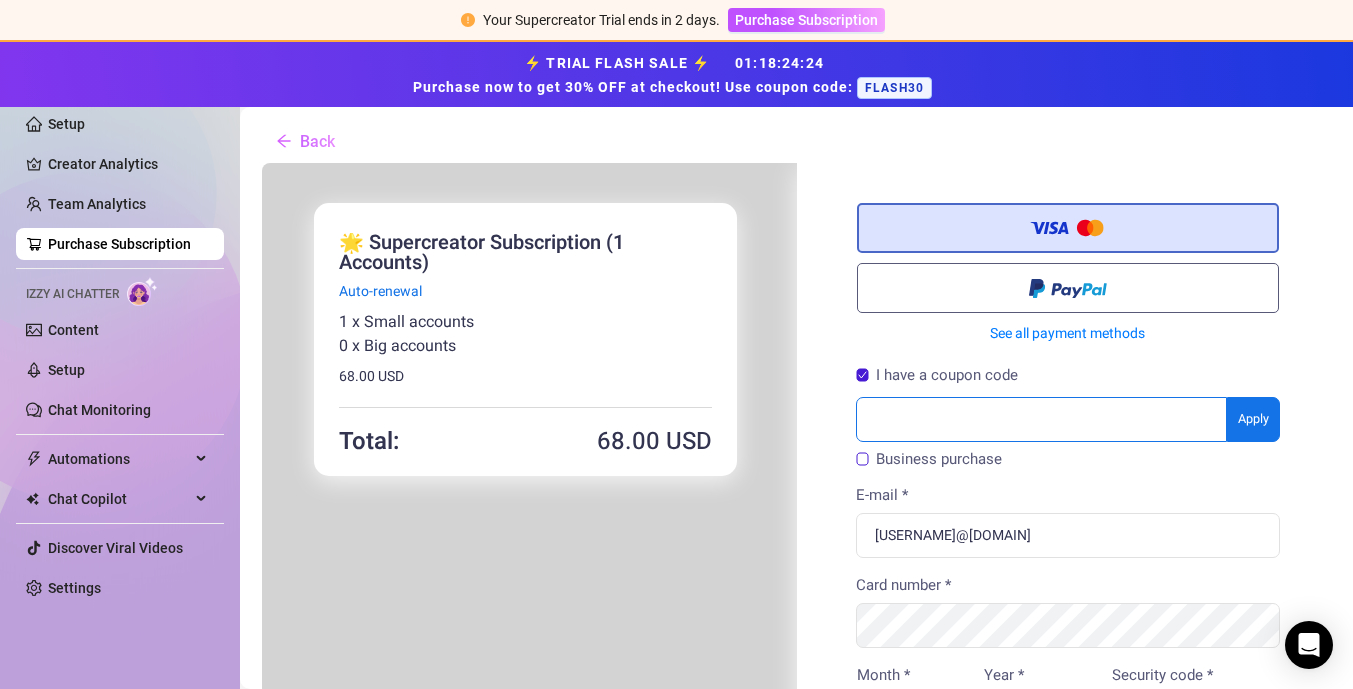 paste on "FLASH30" 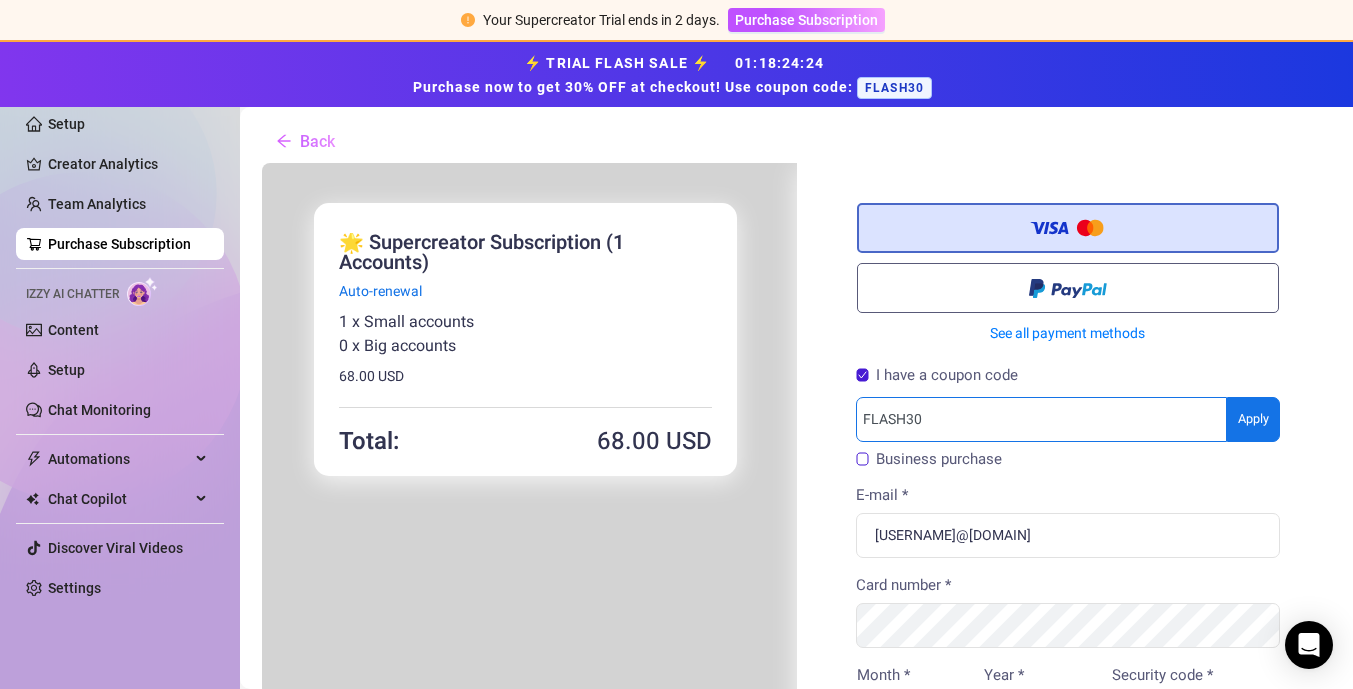 type on "FLASH30" 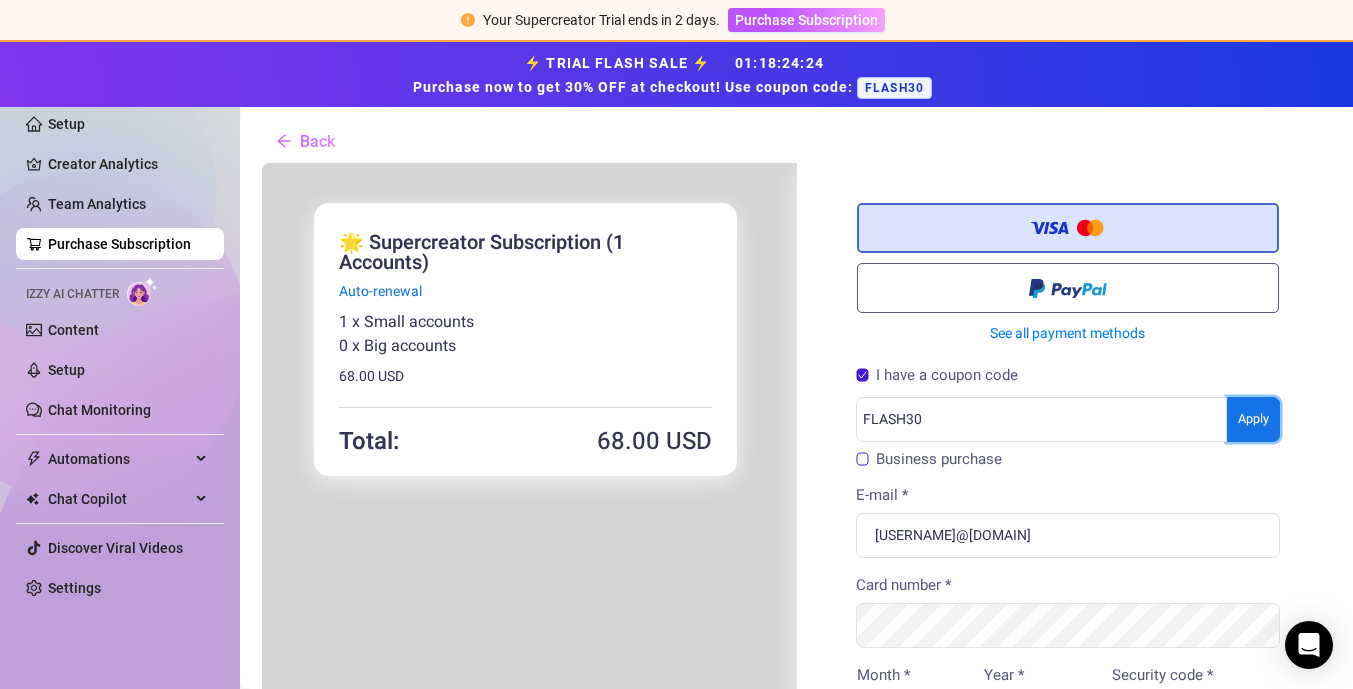 click on "You're buying
×" at bounding box center [794, 799] 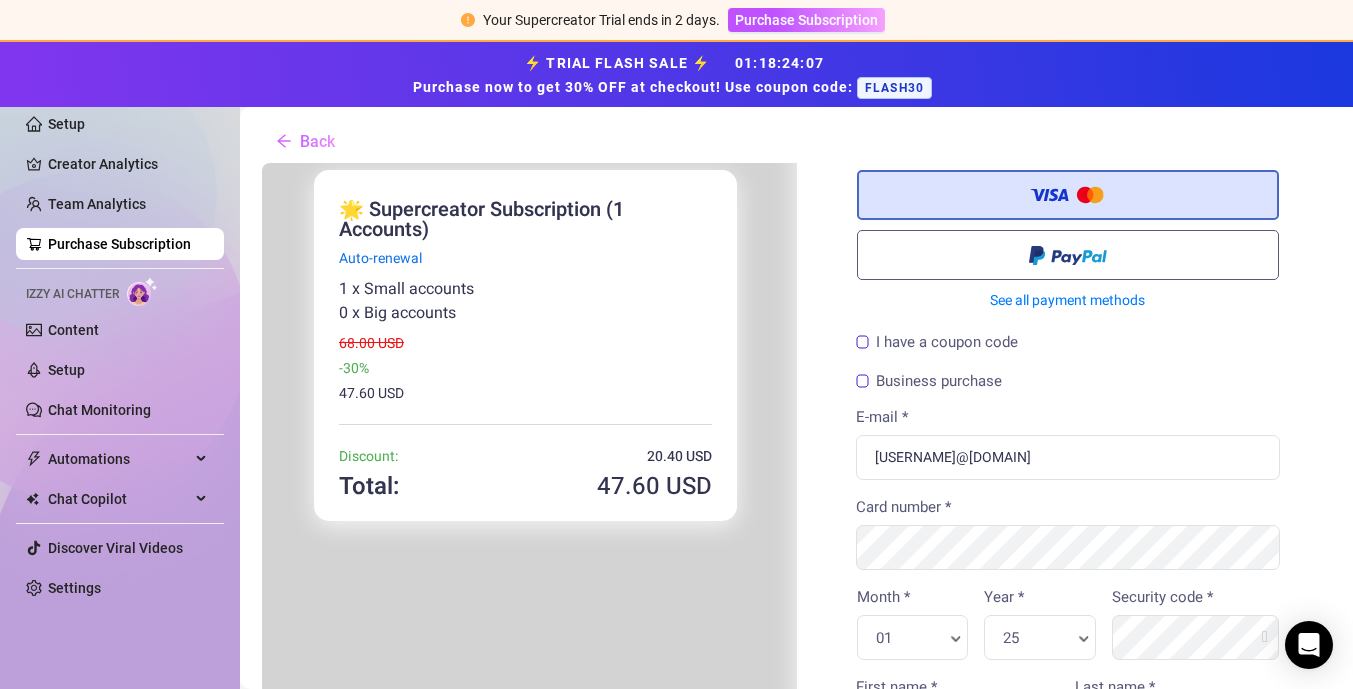 scroll, scrollTop: 34, scrollLeft: 0, axis: vertical 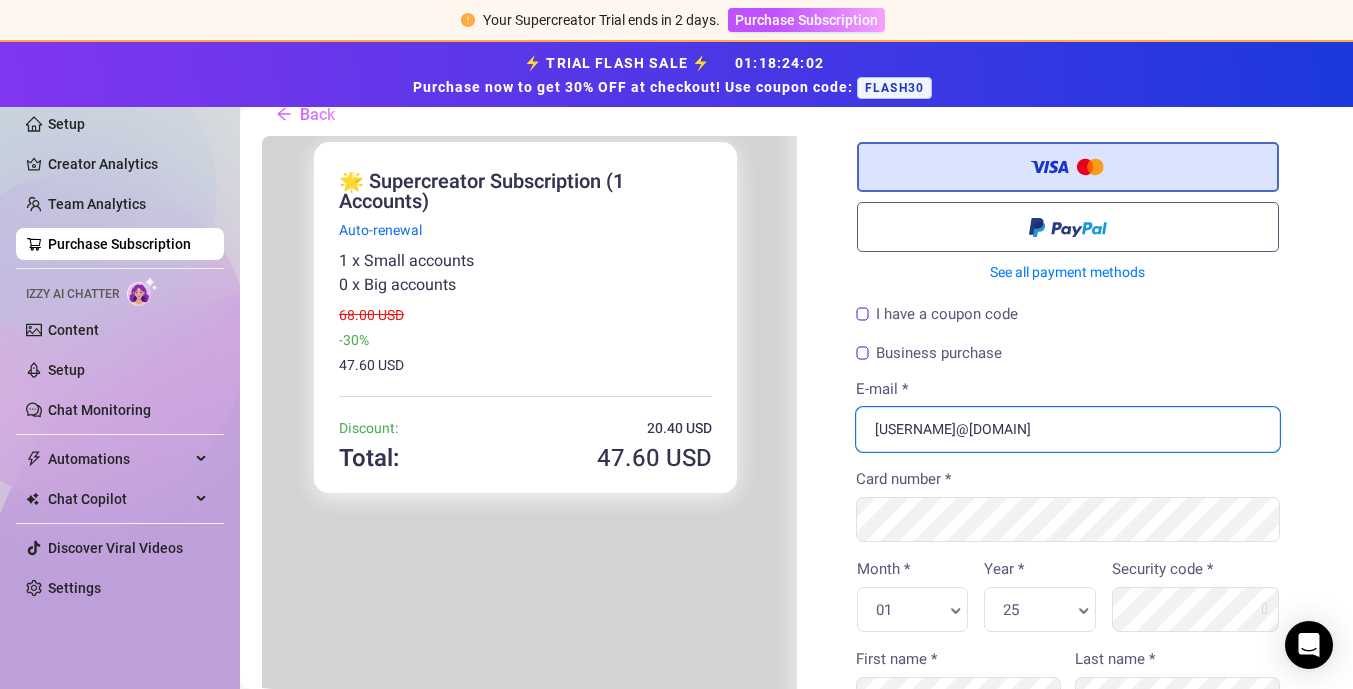 drag, startPoint x: 1112, startPoint y: 428, endPoint x: 862, endPoint y: 424, distance: 250.032 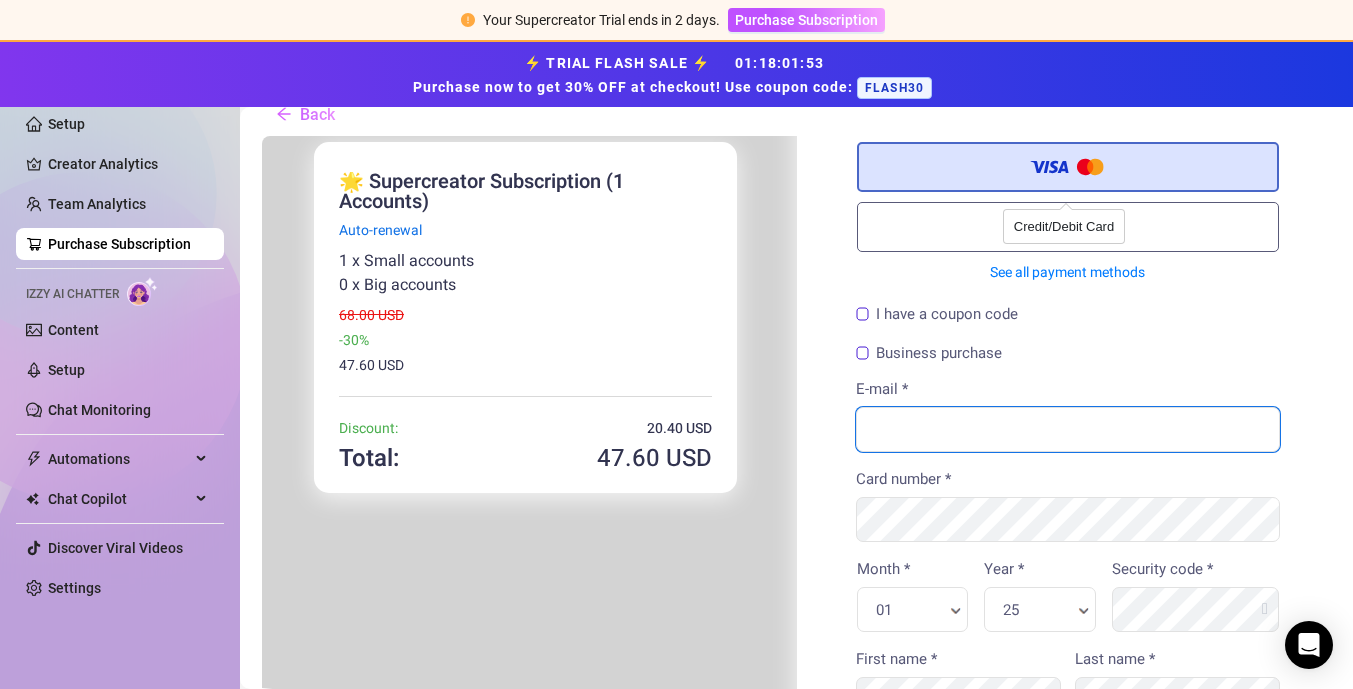 type 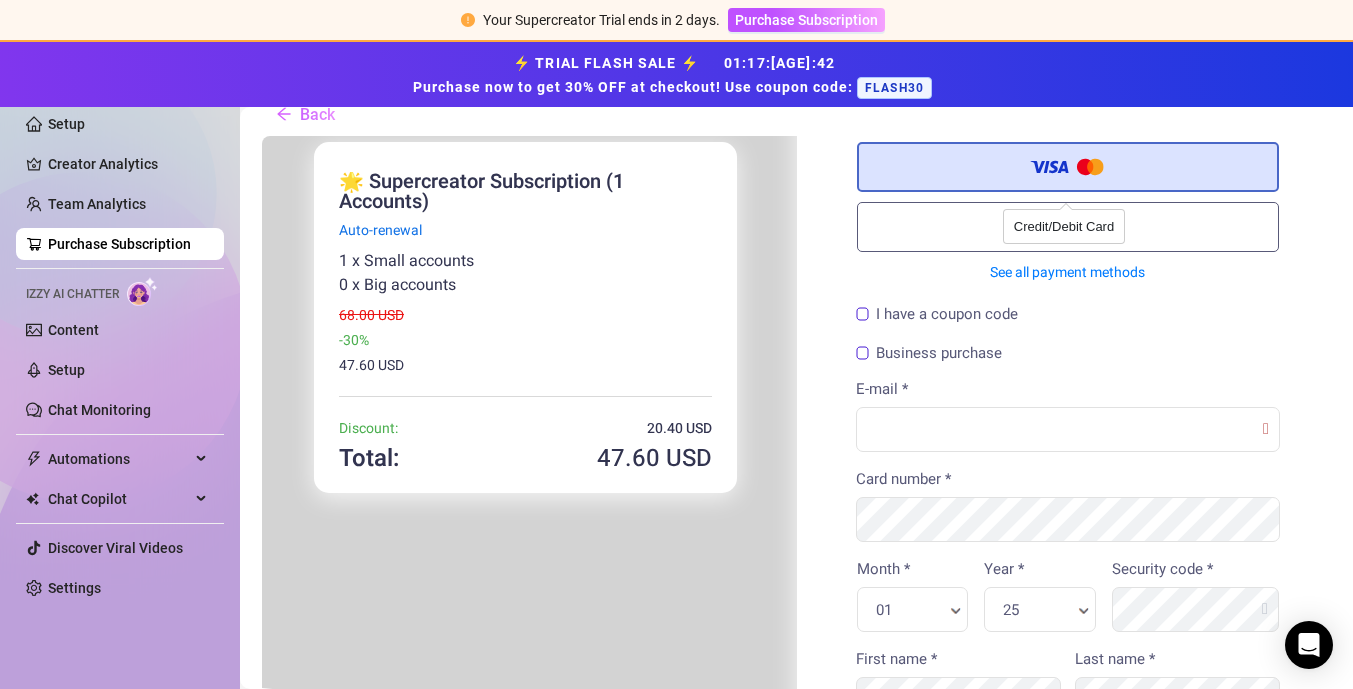 drag, startPoint x: 1117, startPoint y: 169, endPoint x: 1125, endPoint y: 158, distance: 13.601471 